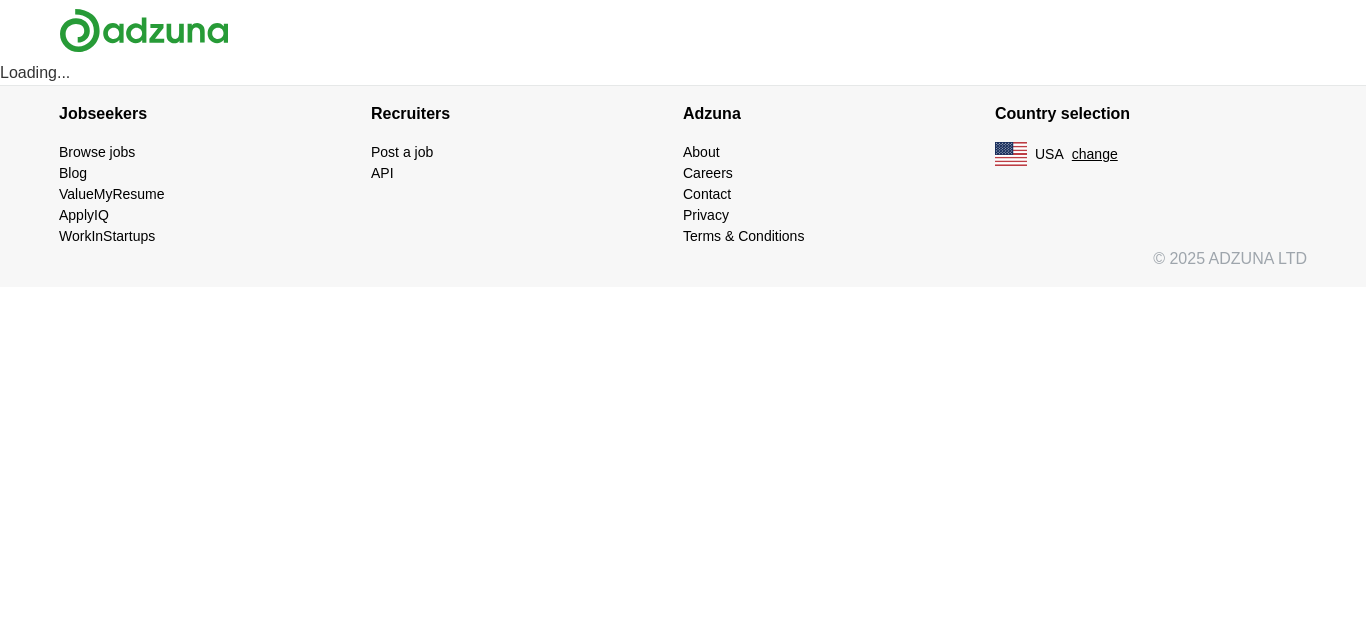 scroll, scrollTop: 0, scrollLeft: 0, axis: both 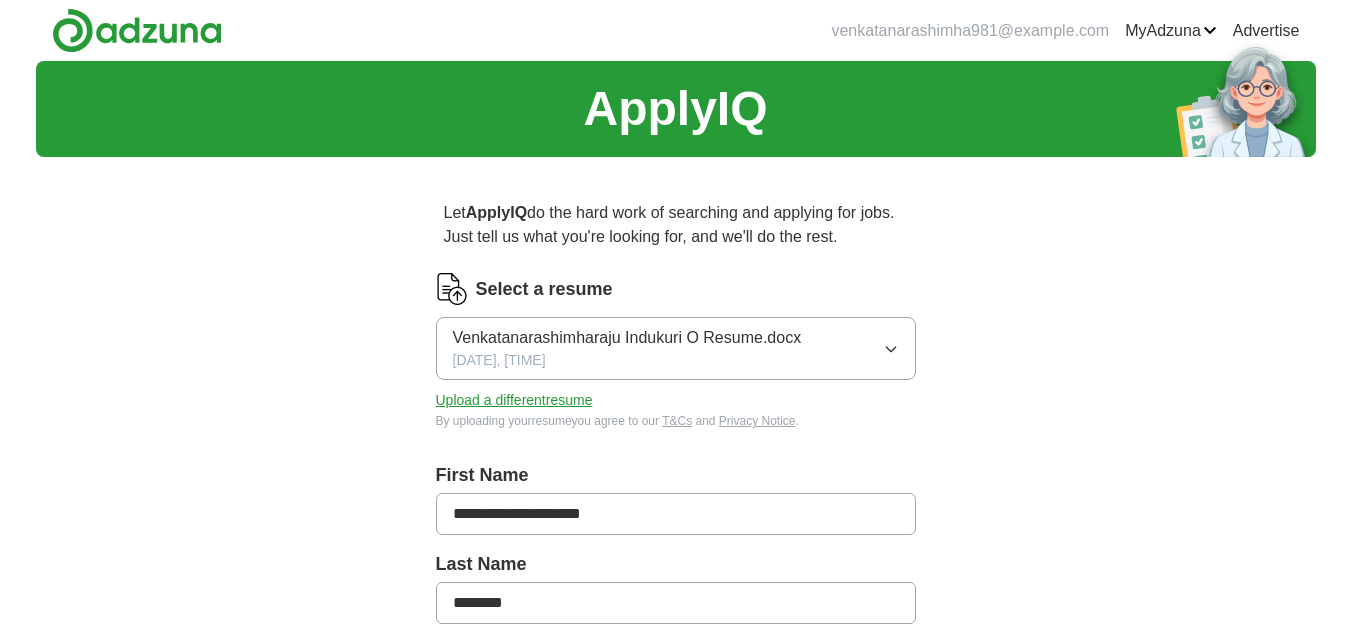 click on "Venkatanarashimharaju Indukuri O Resume.docx [DATE], [TIME]" at bounding box center (676, 348) 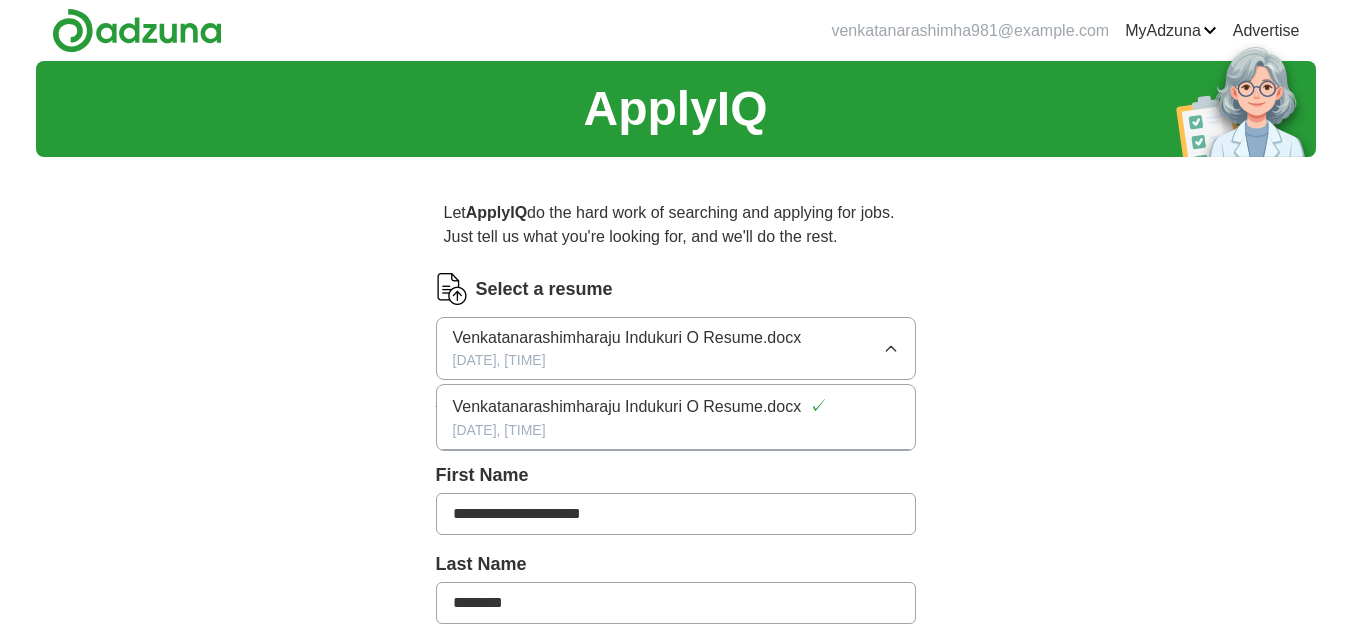 click on "Venkatanarashimharaju Indukuri O Resume.docx [DATE], [TIME]" at bounding box center [676, 348] 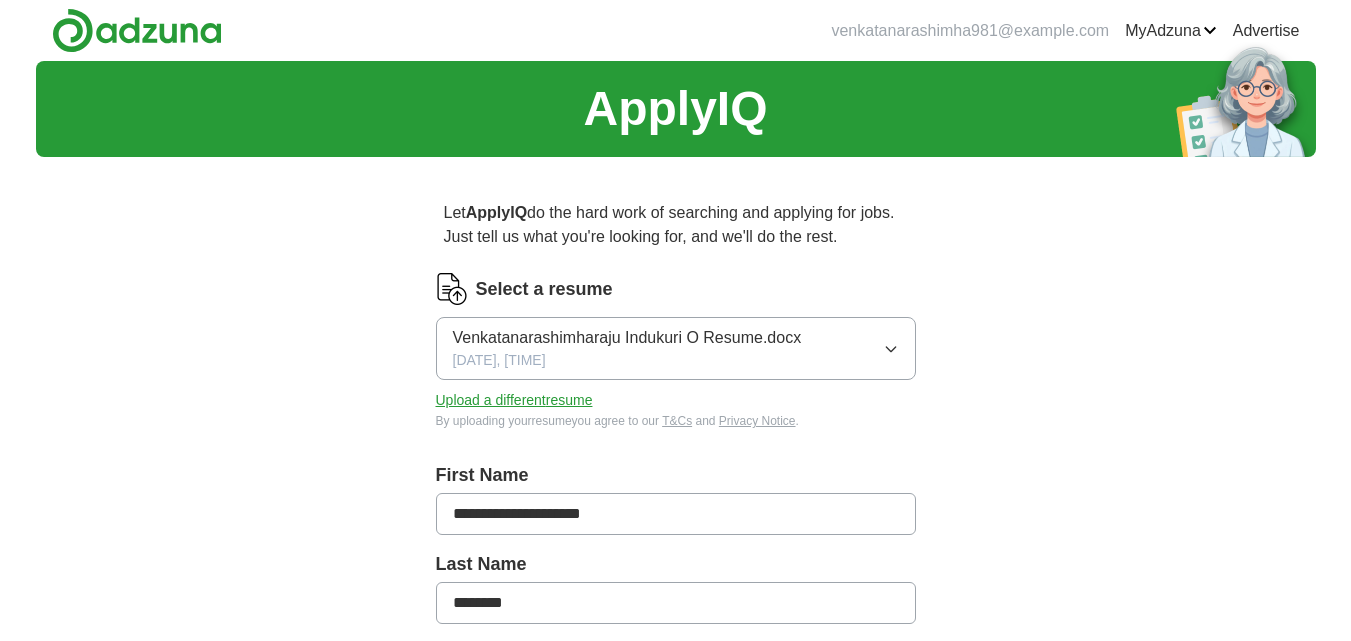 click on "Select a resume" at bounding box center [544, 289] 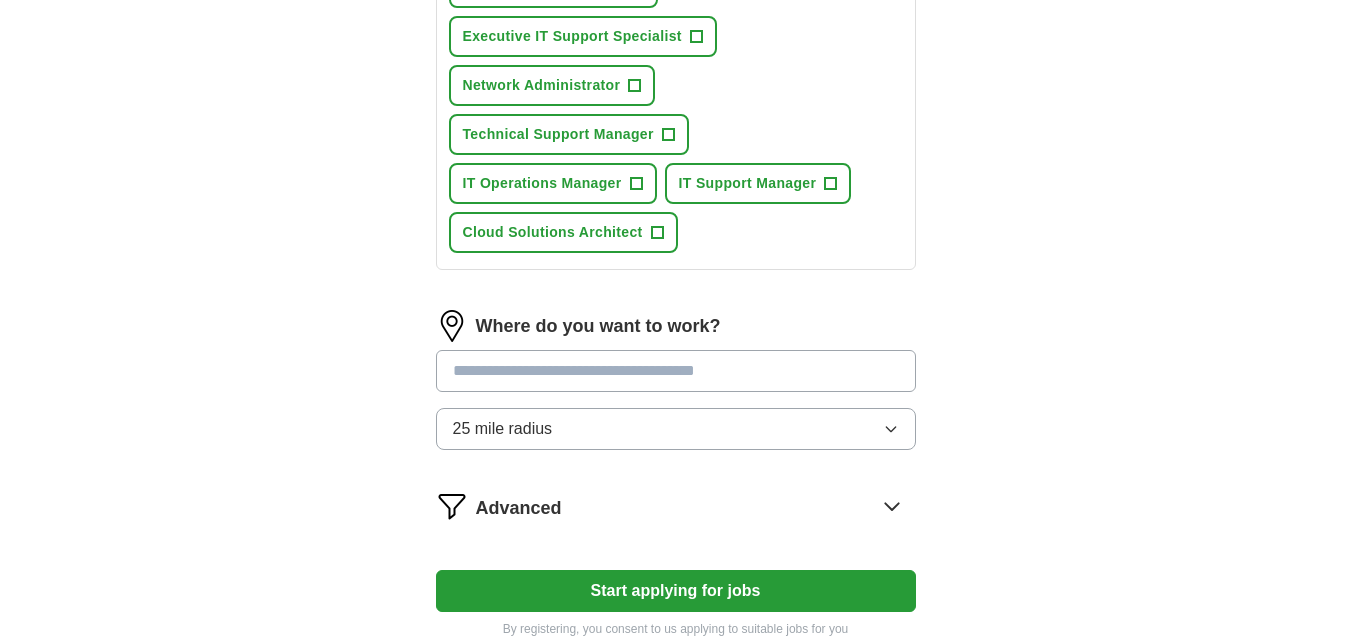 scroll, scrollTop: 993, scrollLeft: 0, axis: vertical 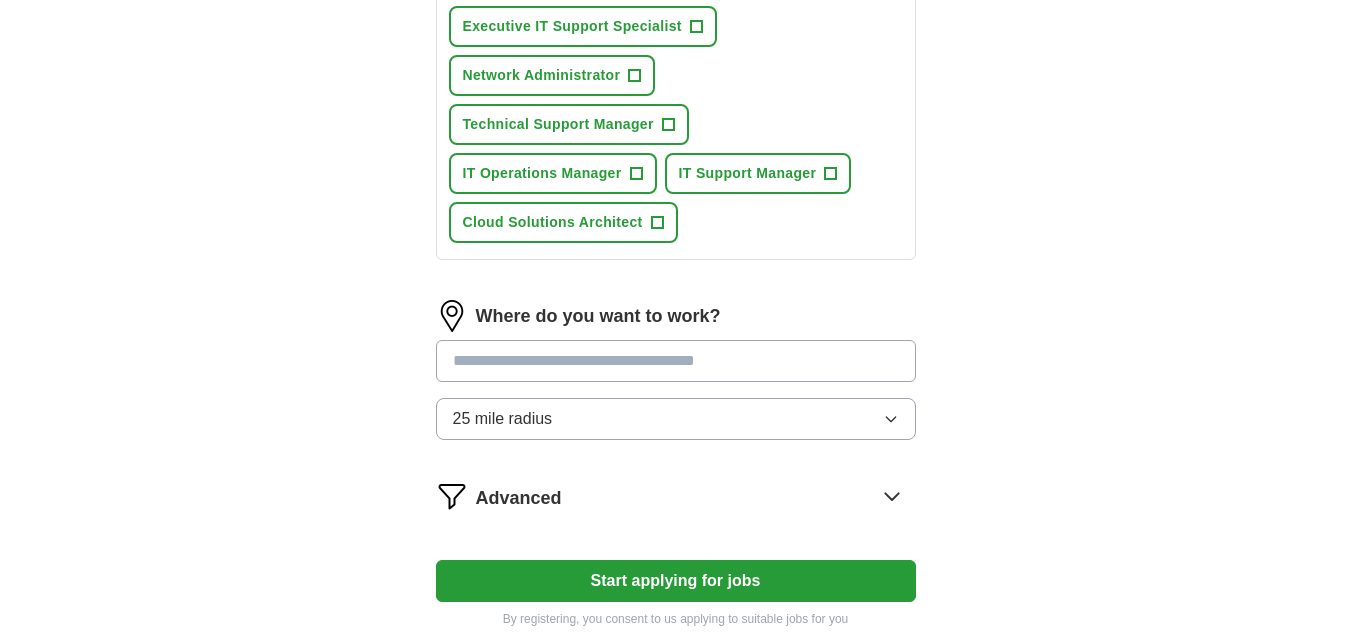 click at bounding box center [676, 361] 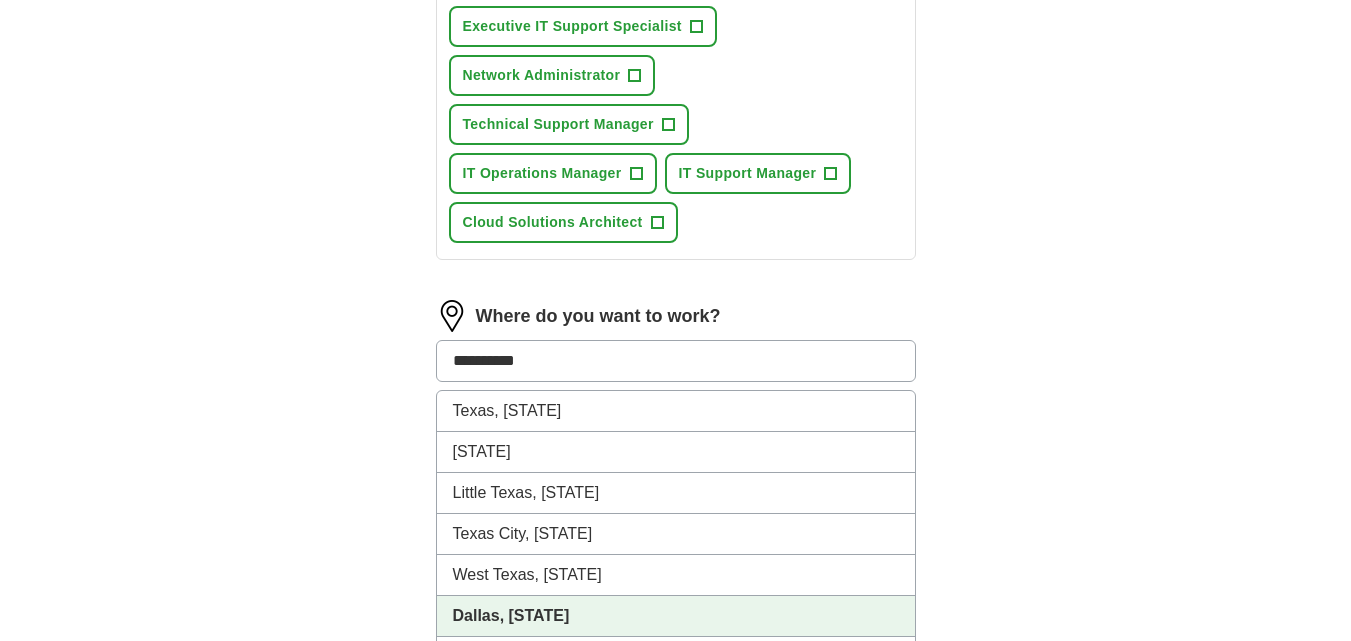 click on "Dallas, [STATE]" at bounding box center (676, 616) 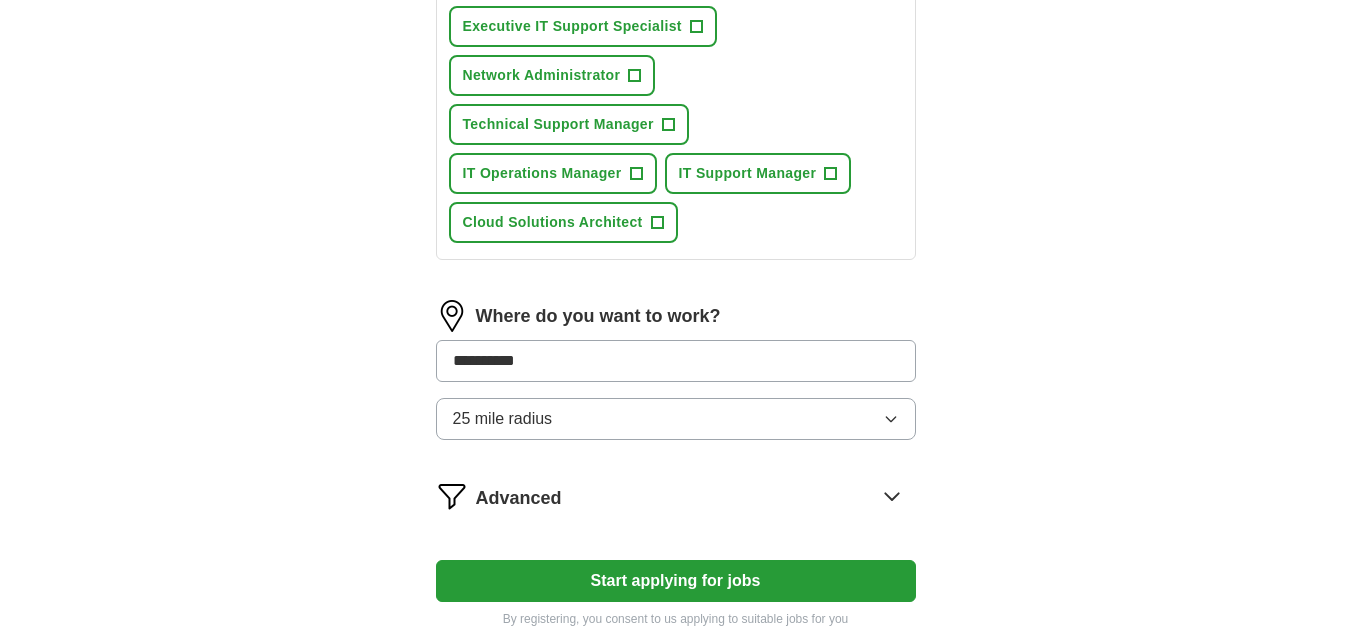 type on "**********" 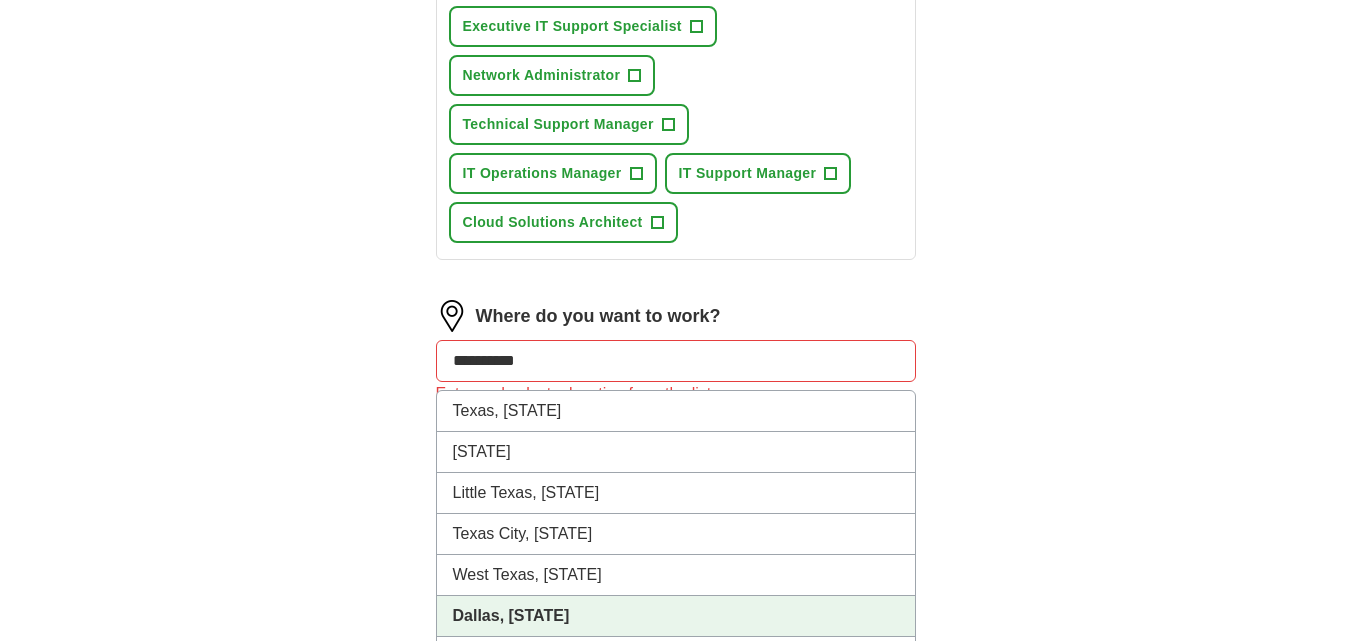 click on "**********" at bounding box center (676, 361) 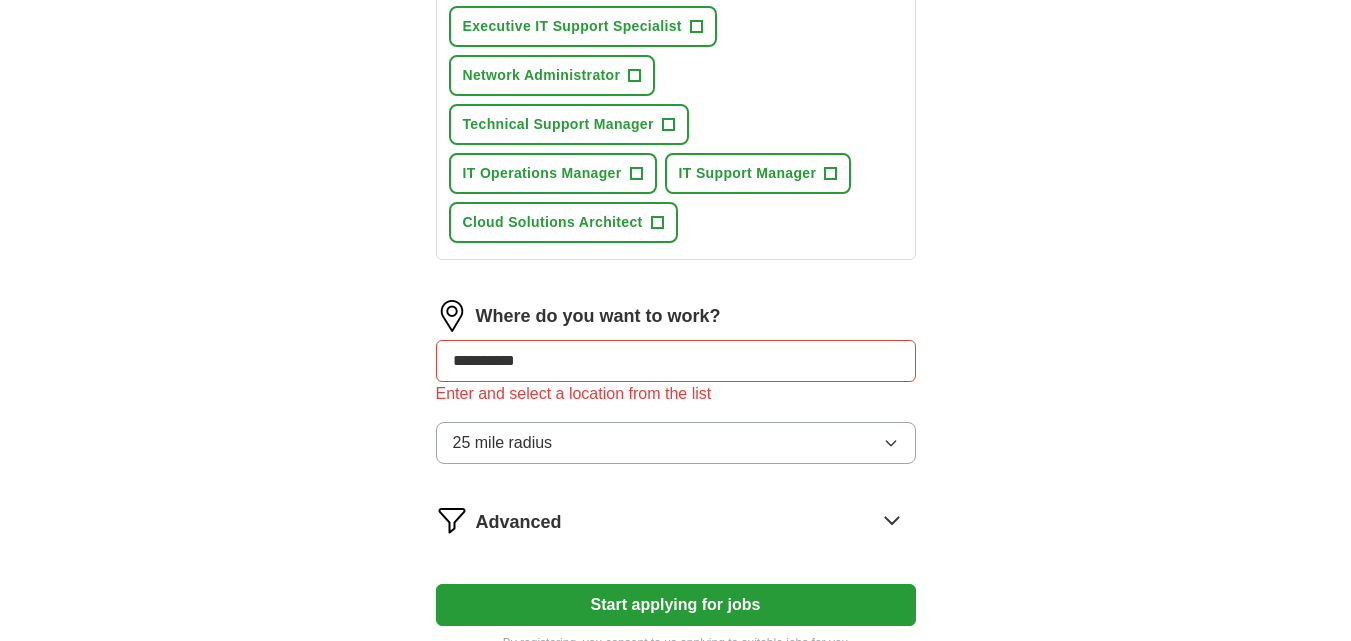 click on "Start applying for jobs" at bounding box center (676, 605) 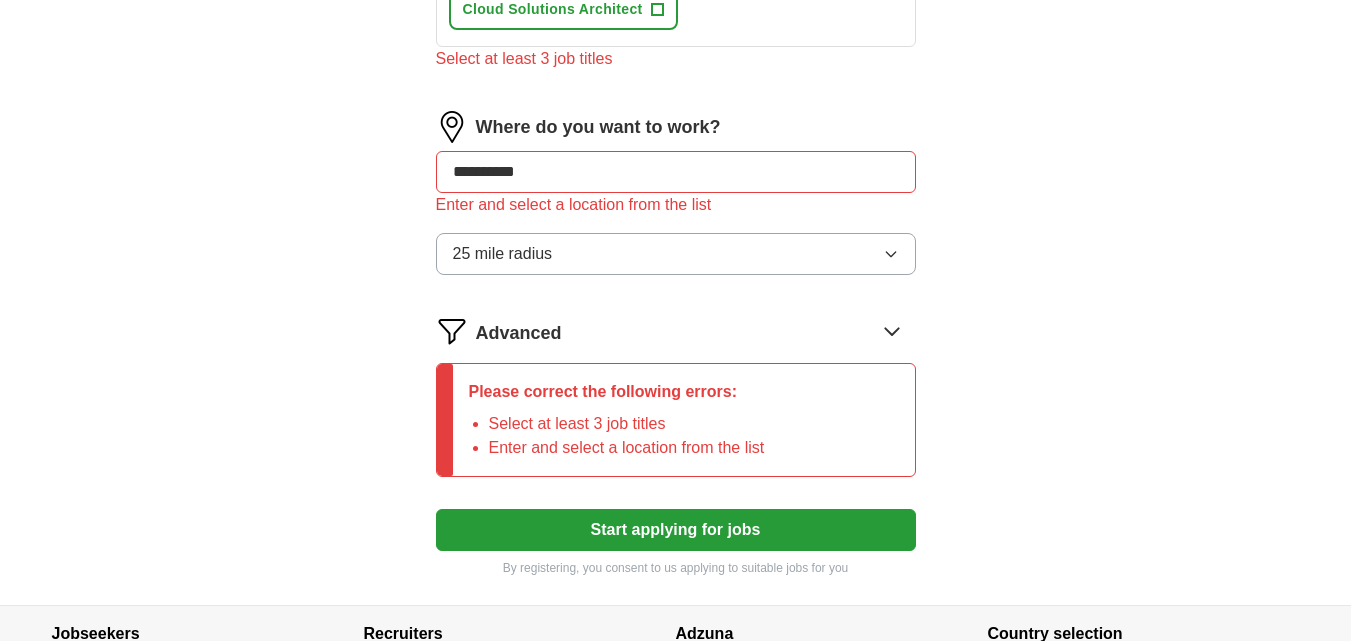 scroll, scrollTop: 1219, scrollLeft: 0, axis: vertical 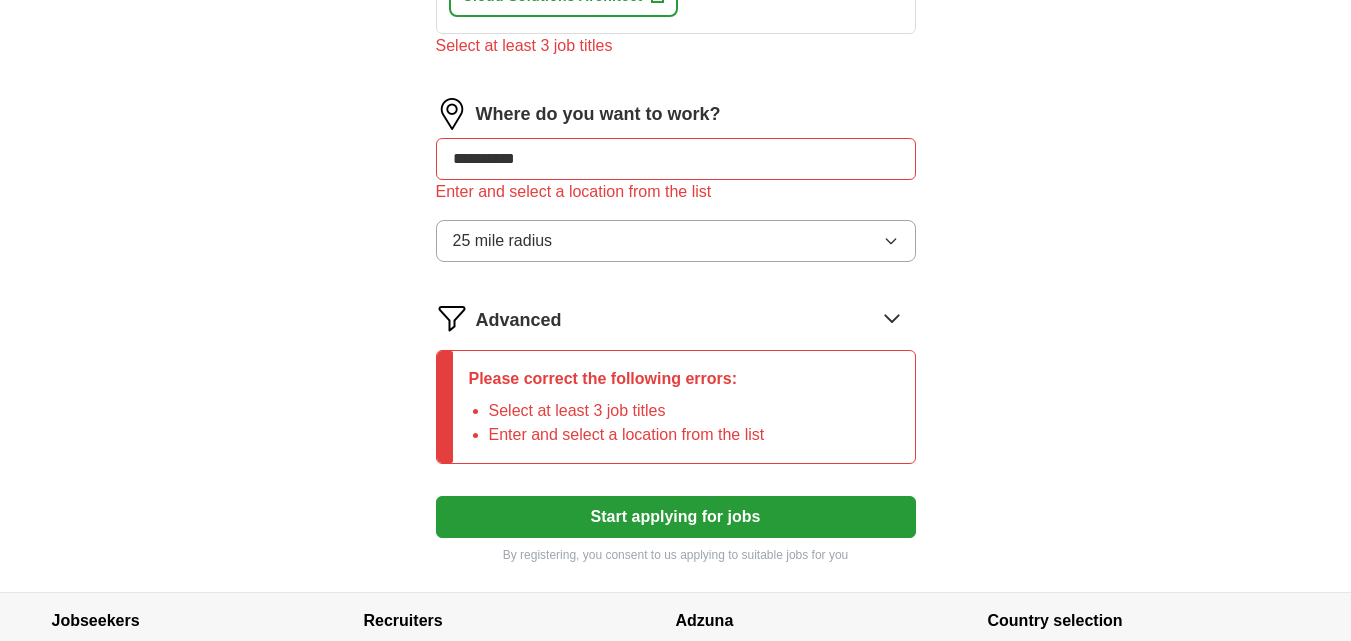 click on "25 mile radius" at bounding box center (676, 241) 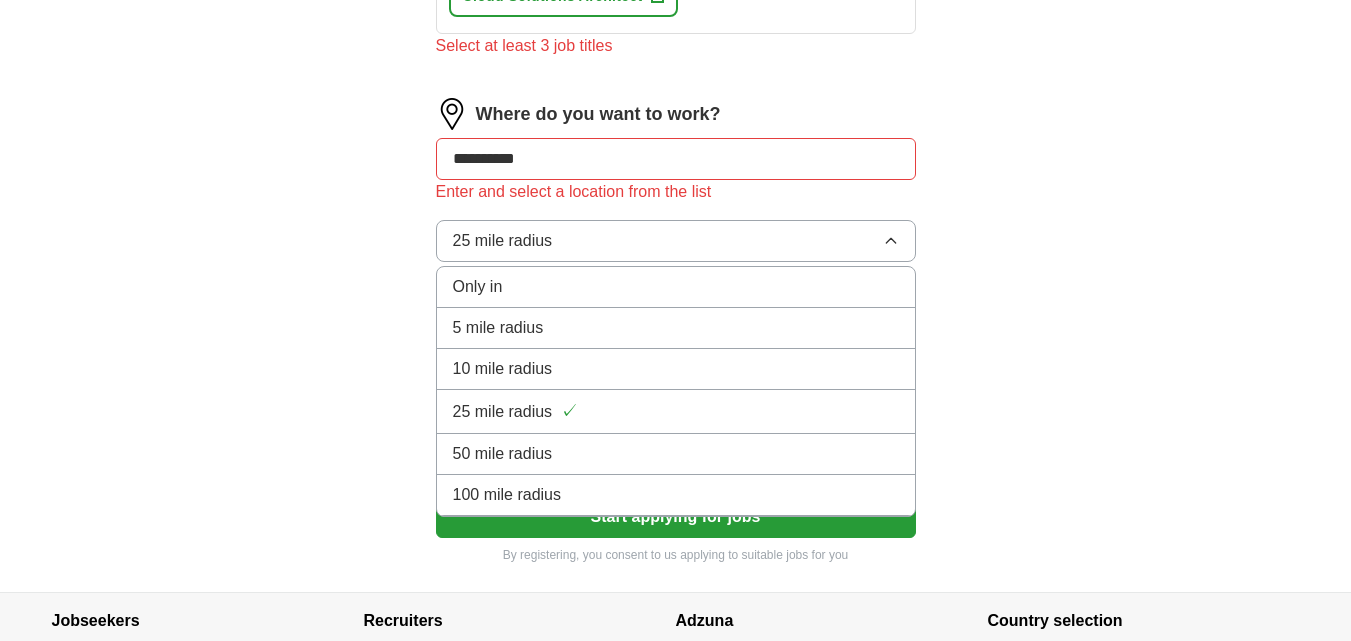 click on "25 mile radius ✓" at bounding box center (676, 411) 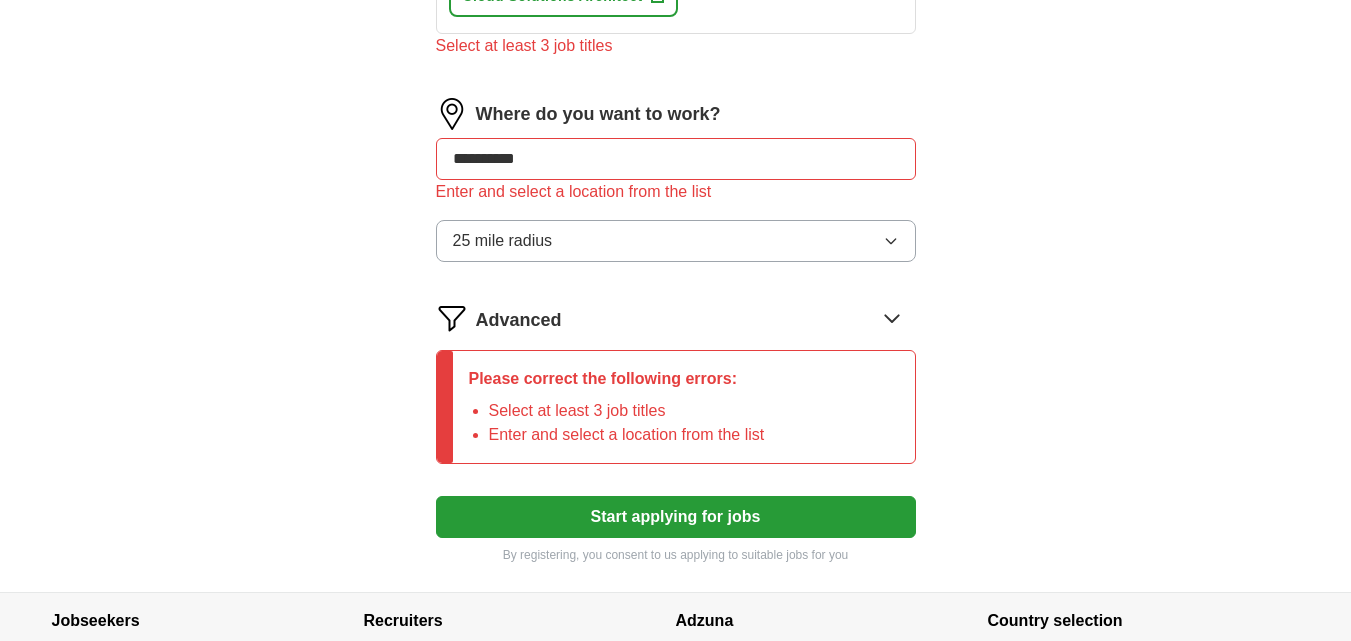 click 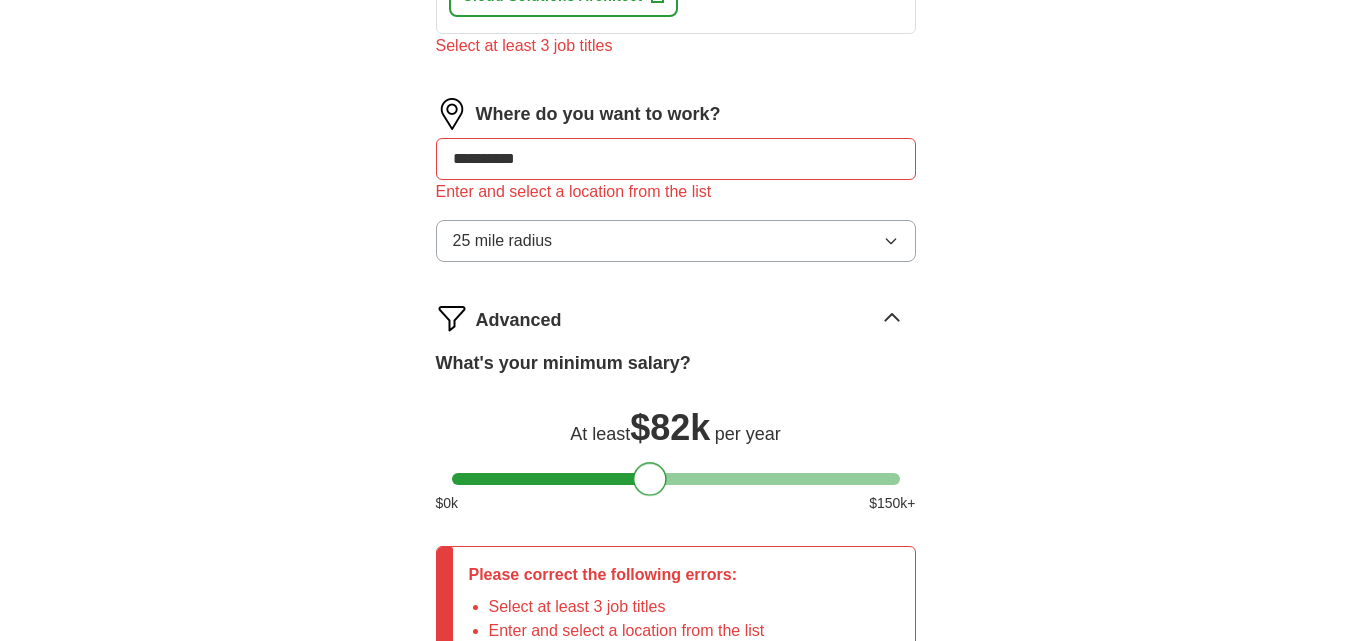 drag, startPoint x: 477, startPoint y: 472, endPoint x: 657, endPoint y: 494, distance: 181.33946 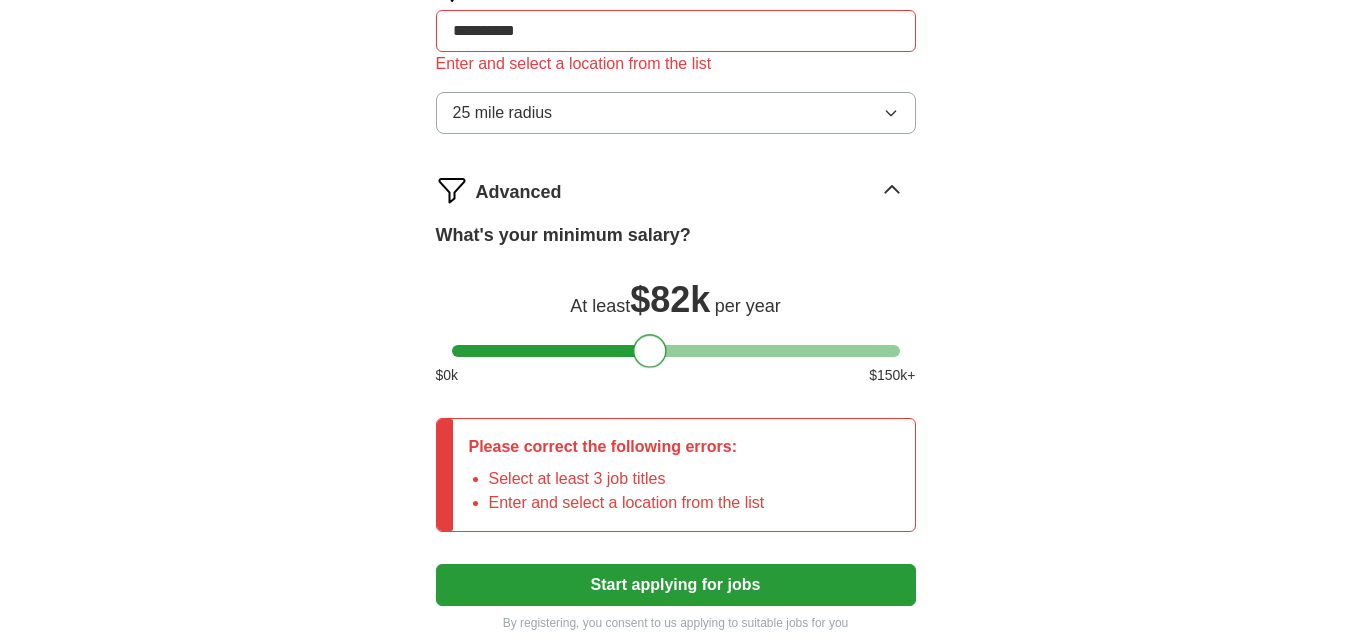 scroll, scrollTop: 1427, scrollLeft: 0, axis: vertical 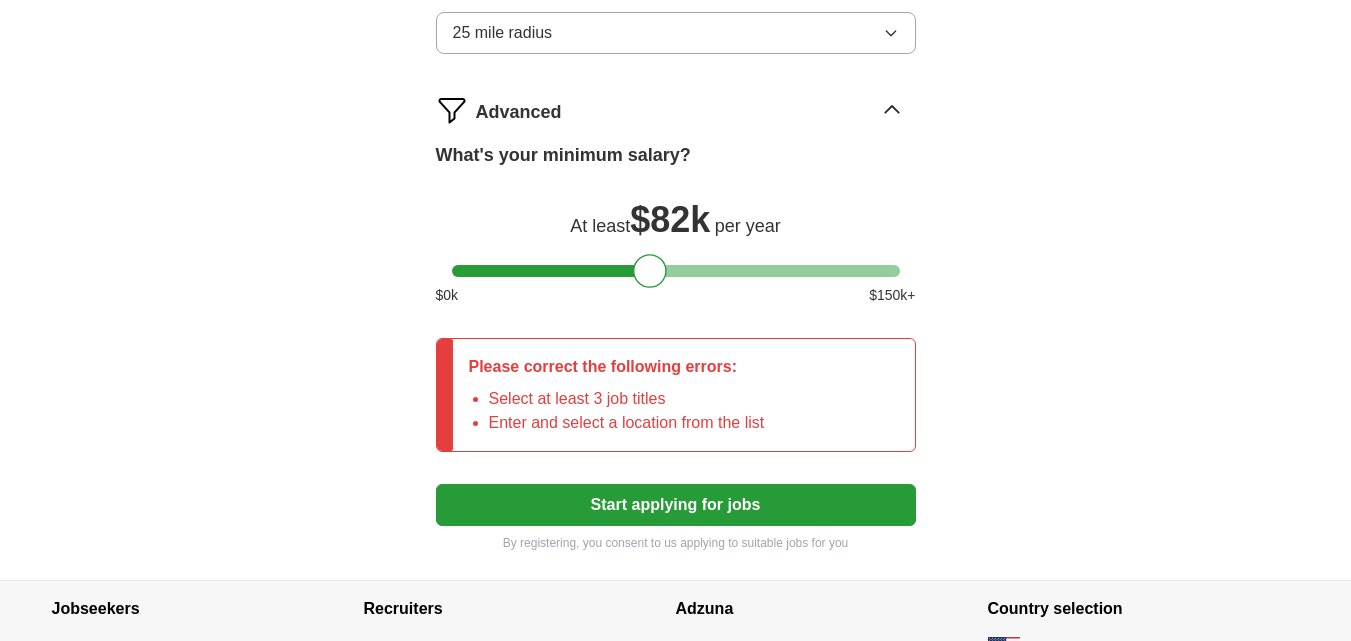 click on "Start applying for jobs" at bounding box center [676, 505] 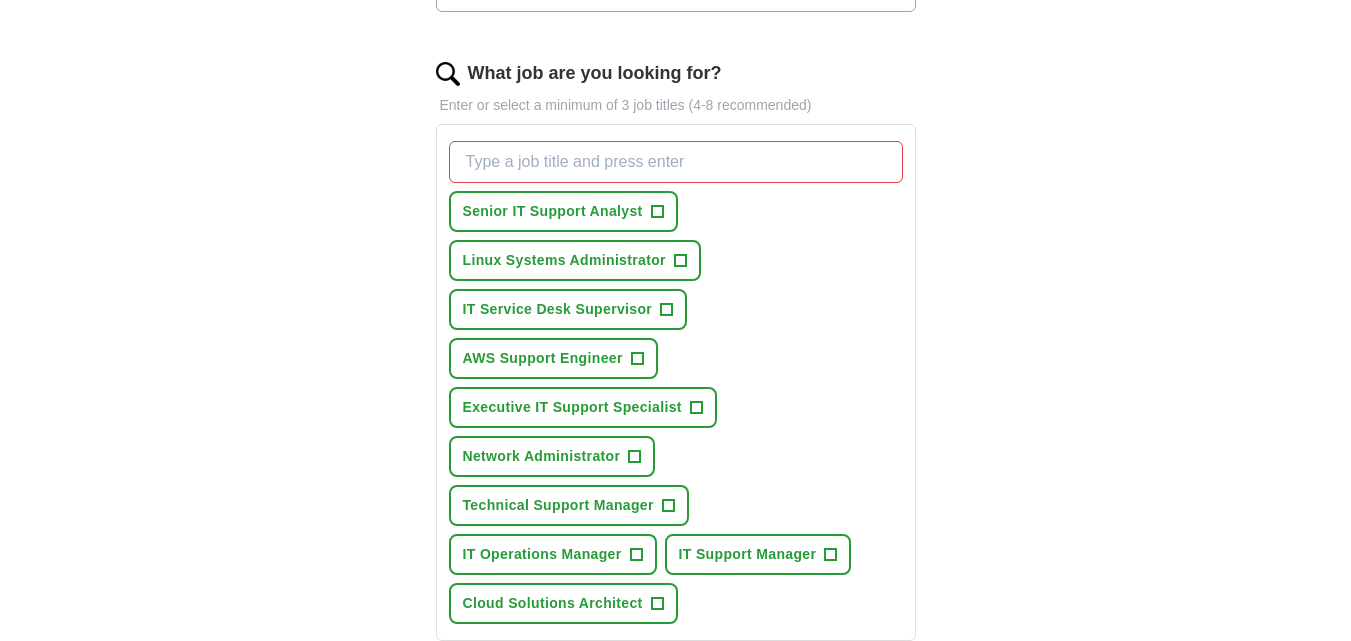 scroll, scrollTop: 605, scrollLeft: 0, axis: vertical 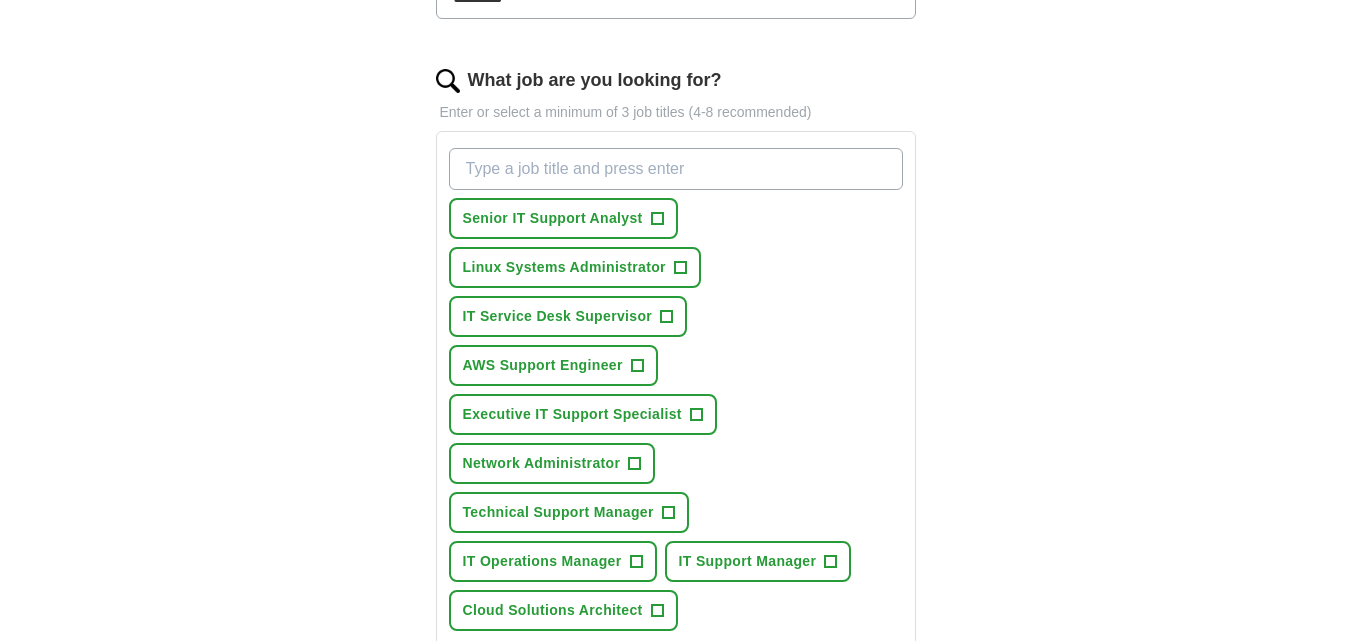 click on "What job are you looking for?" at bounding box center [676, 169] 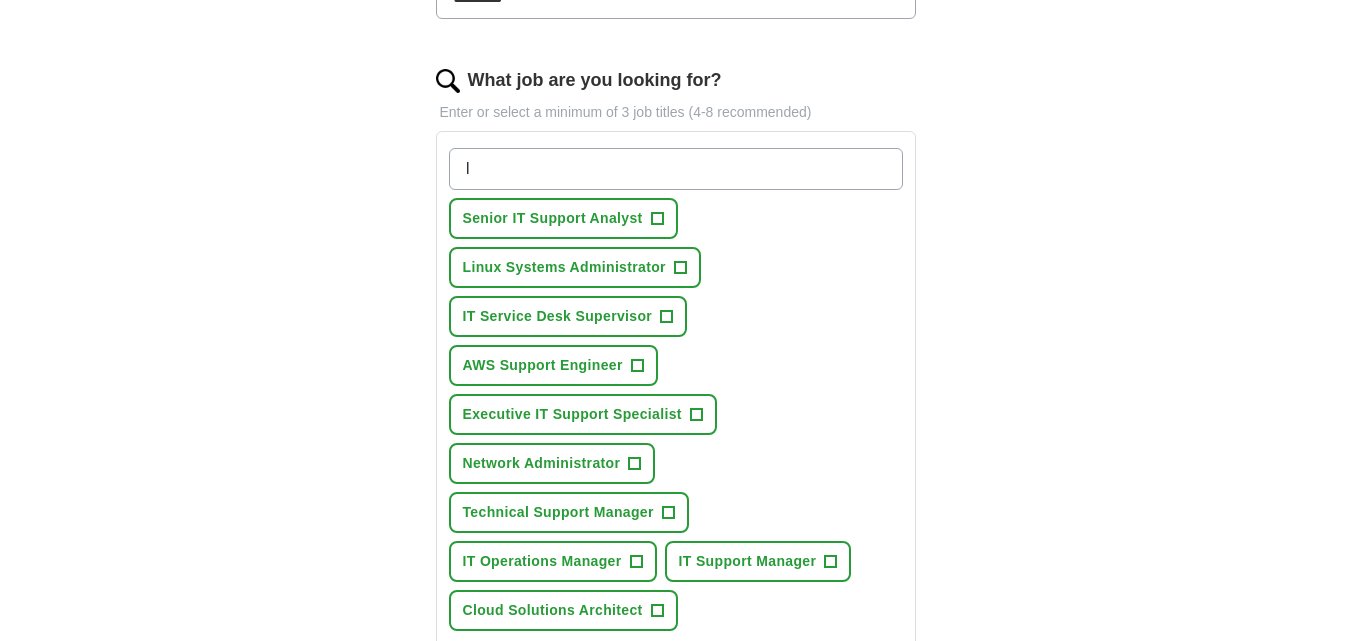 type on "I" 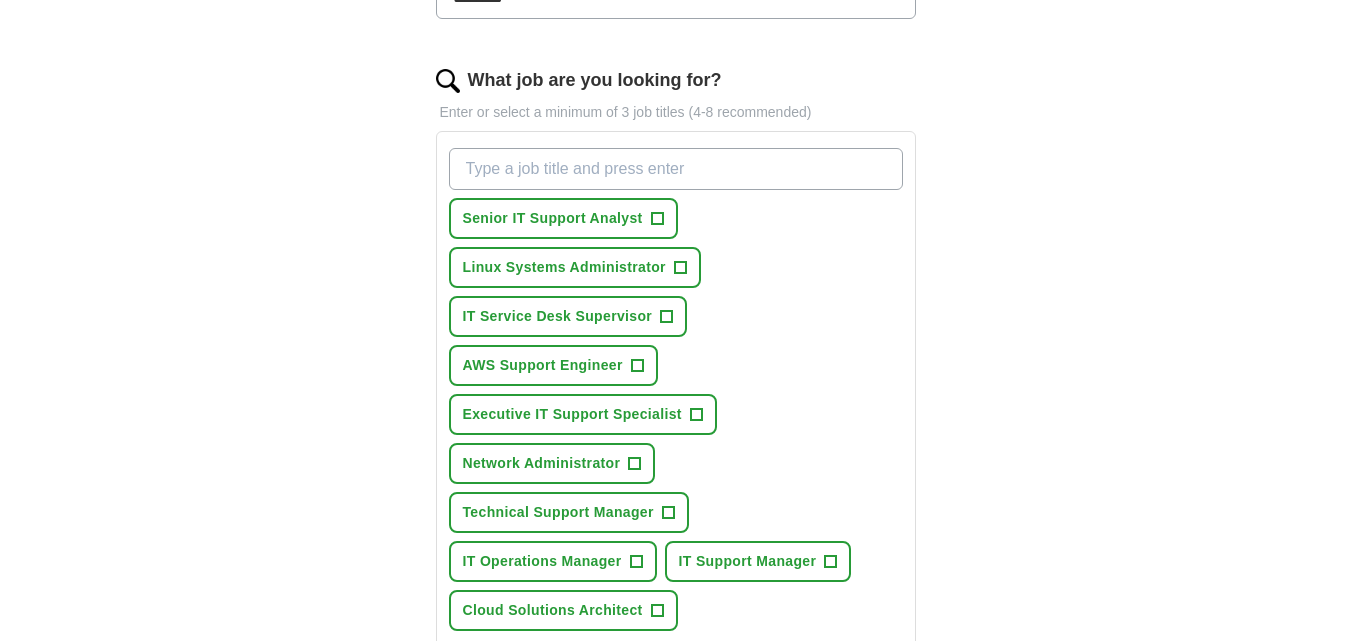 paste on "Helpdesk Technician Level II" 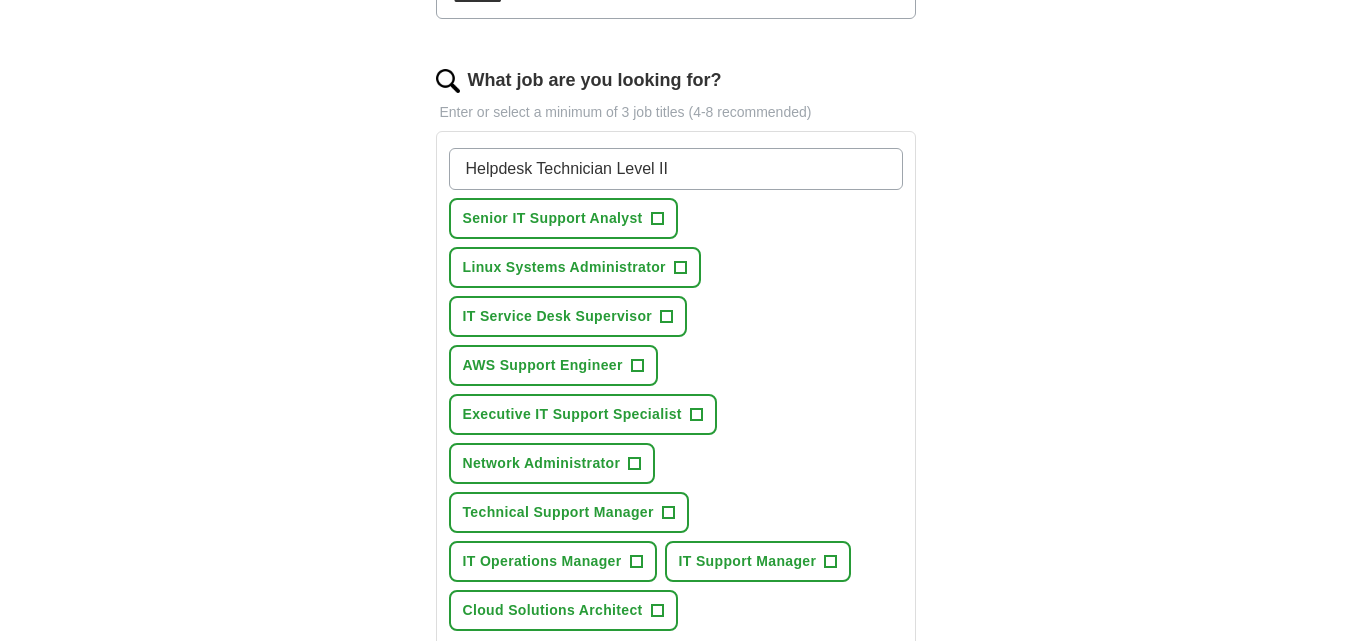 type on "Helpdesk Technician Level II" 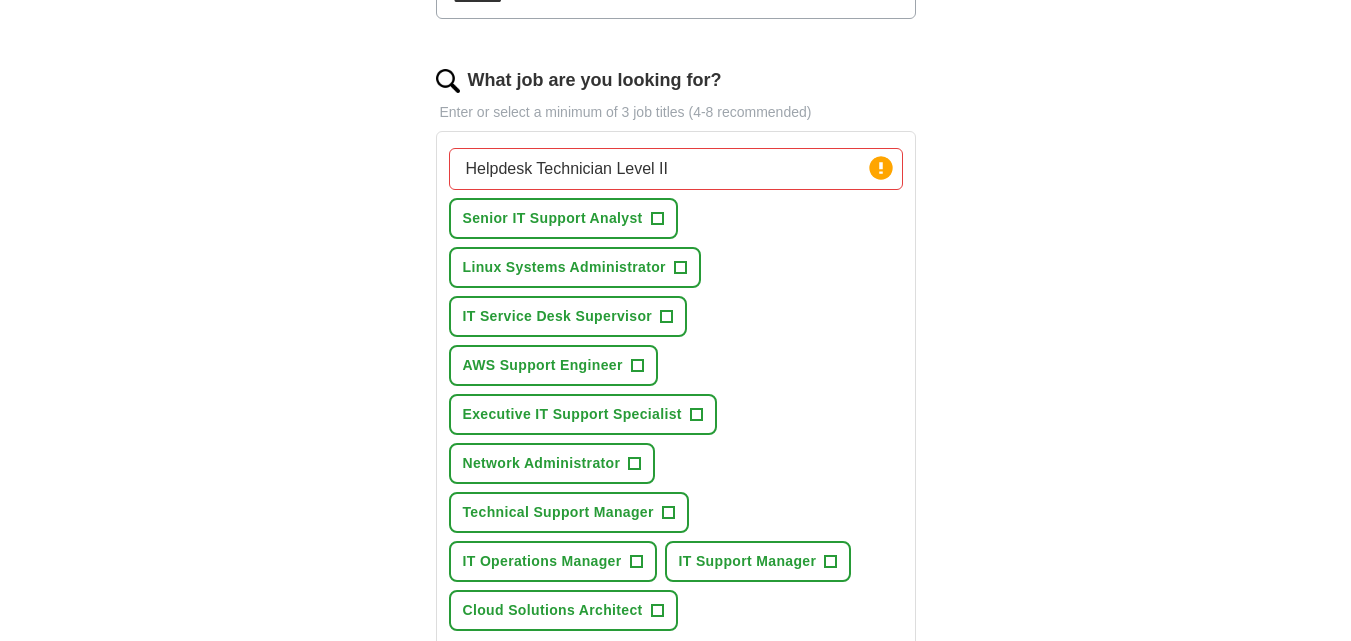 click on "Helpdesk Technician Level II Press return to add title Senior IT Support Analyst + Linux Systems Administrator + IT Service Desk Supervisor + AWS Support Engineer + Executive IT Support Specialist + Network Administrator + Technical Support Manager + IT Operations Manager + IT Support Manager + Cloud Solutions Architect +" at bounding box center [676, 389] 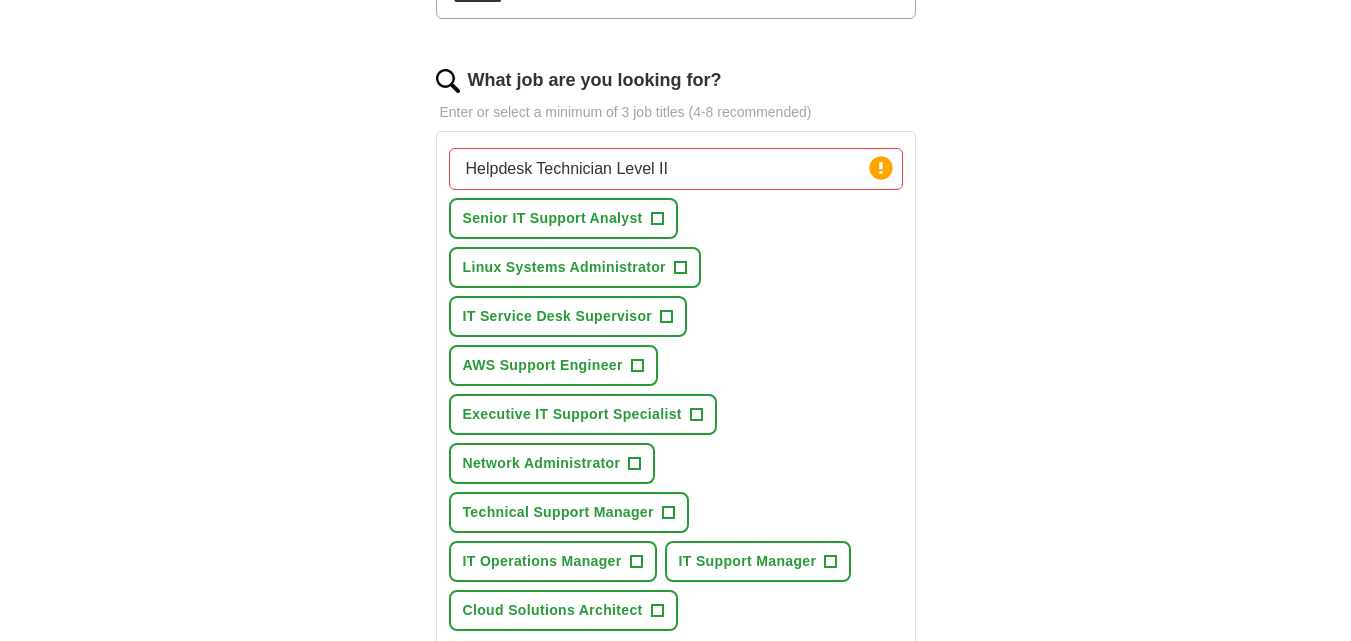 click on "**********" at bounding box center [676, 485] 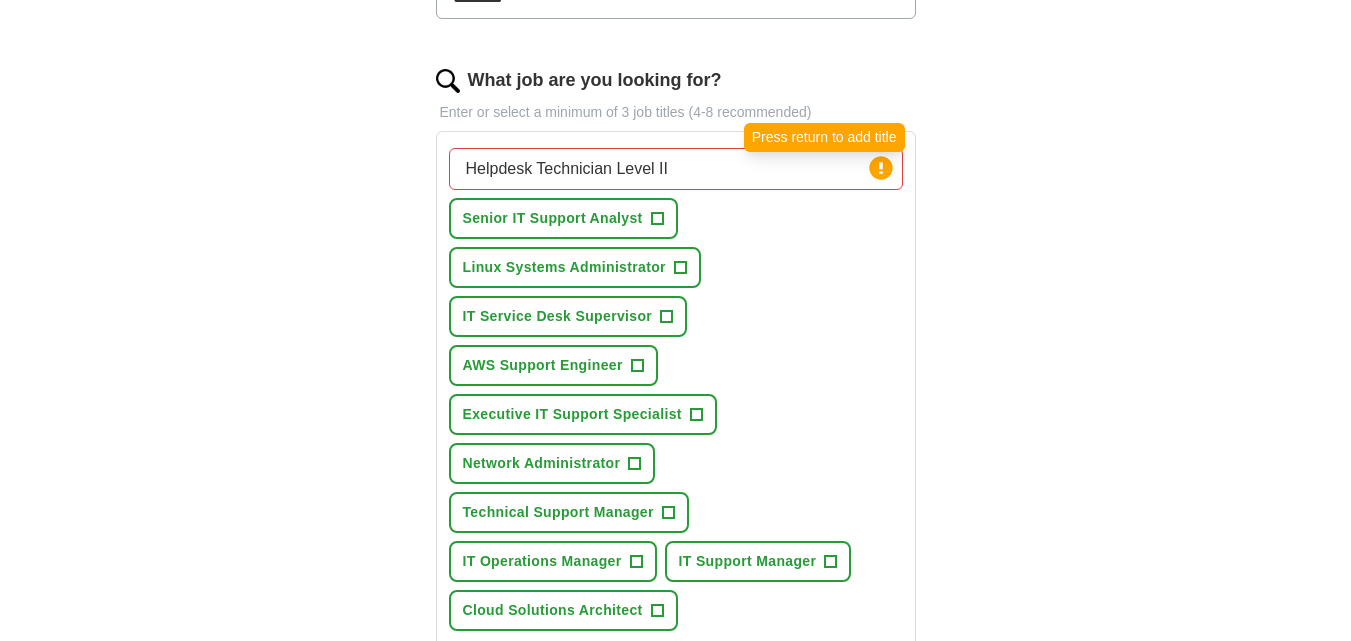 click 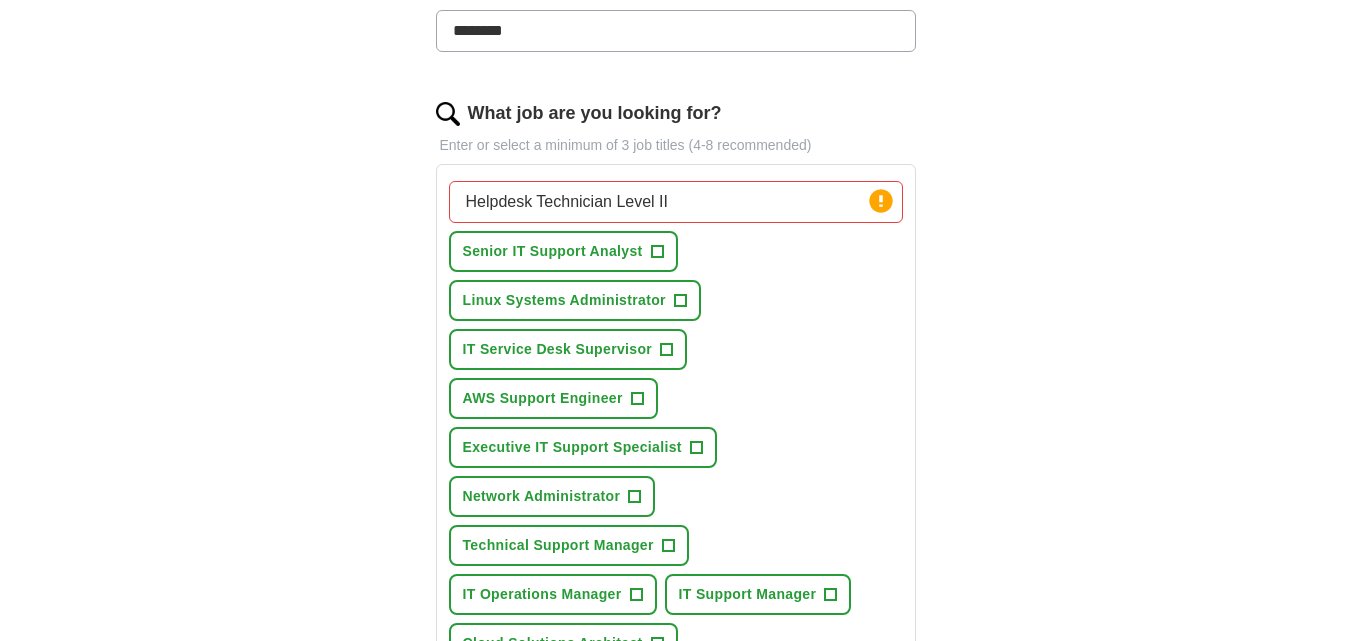 scroll, scrollTop: 627, scrollLeft: 0, axis: vertical 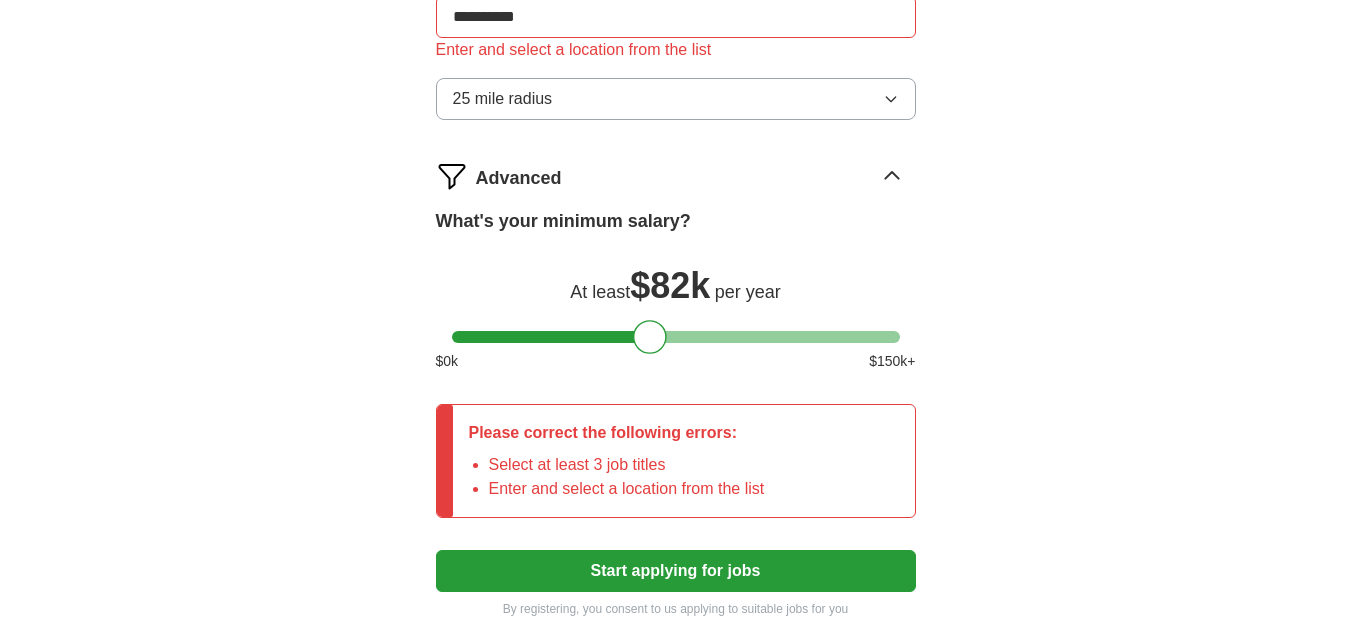 click on "Start applying for jobs" at bounding box center (676, 571) 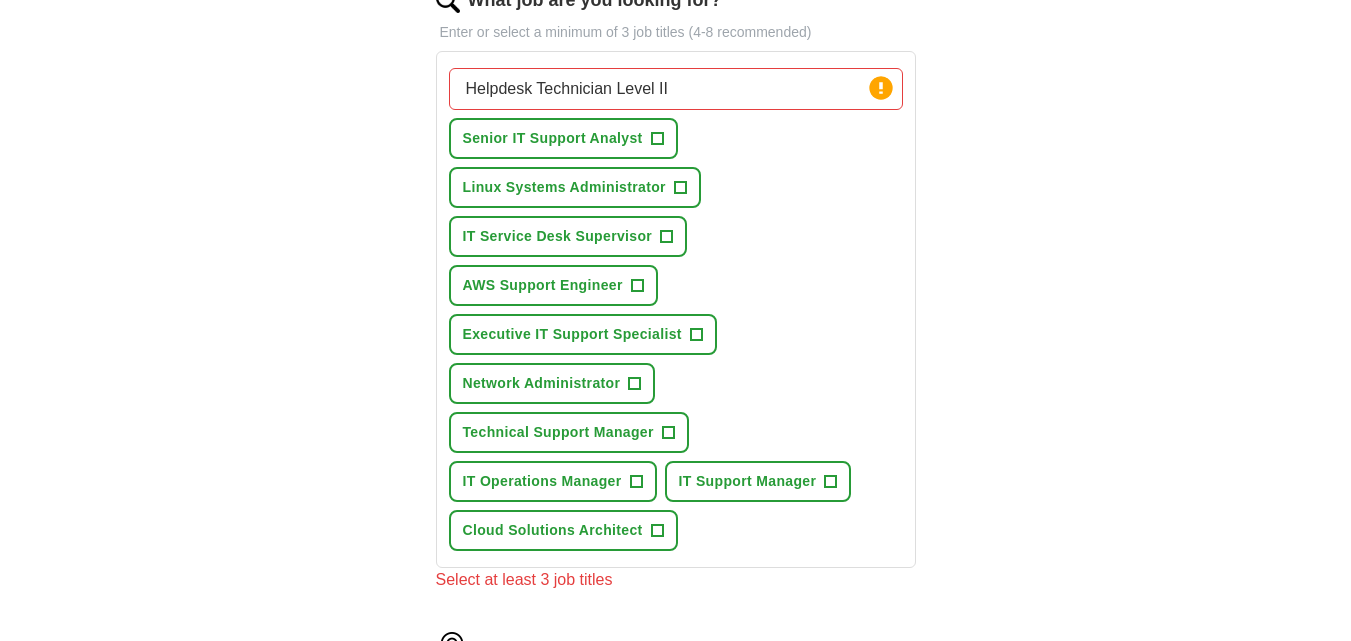 scroll, scrollTop: 696, scrollLeft: 0, axis: vertical 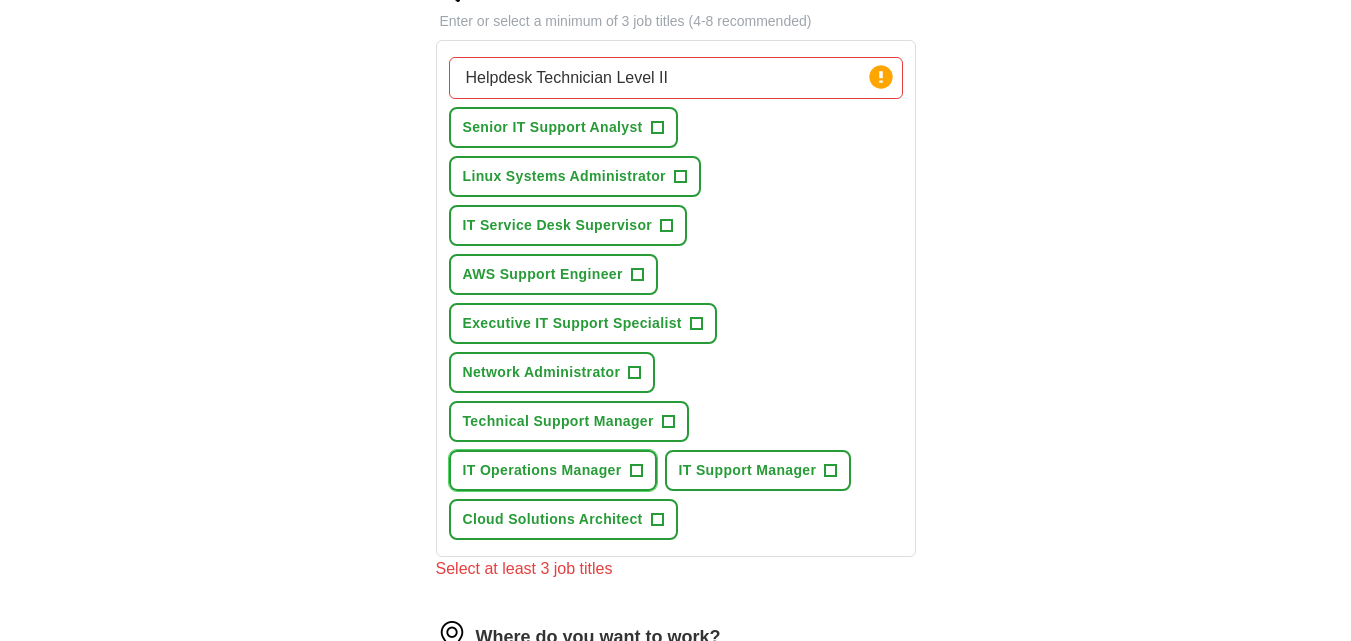 click on "+" at bounding box center [636, 471] 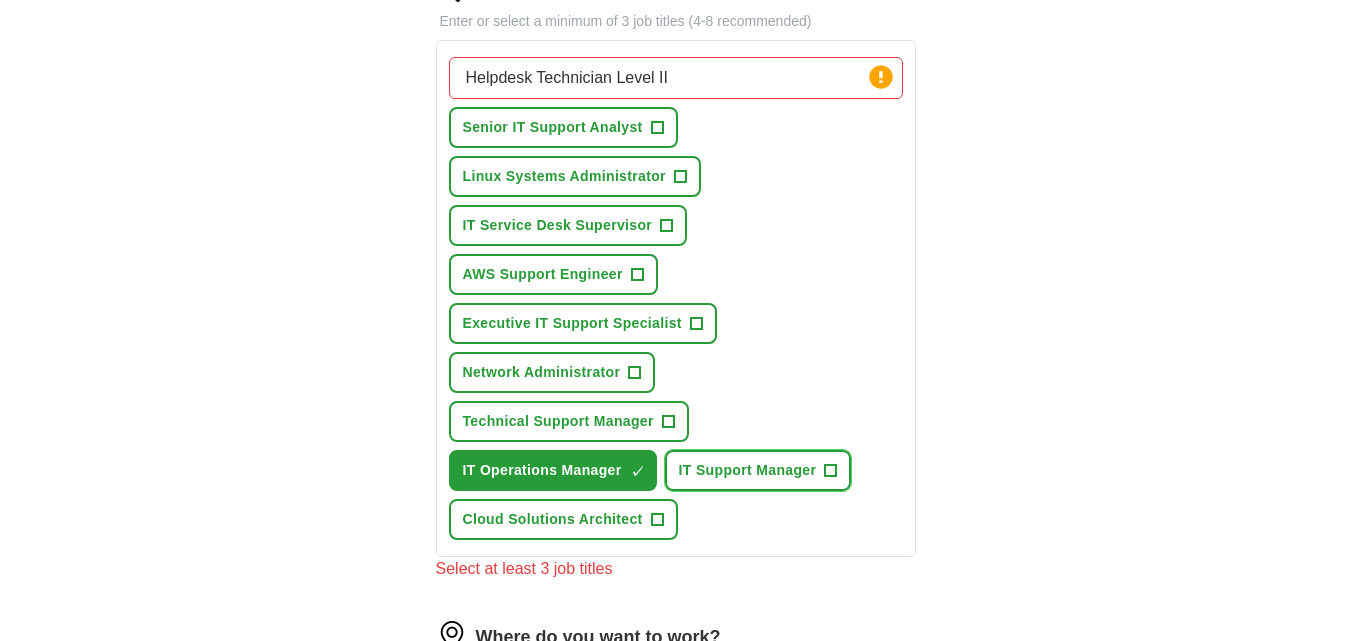 click on "IT Support Manager" at bounding box center [748, 470] 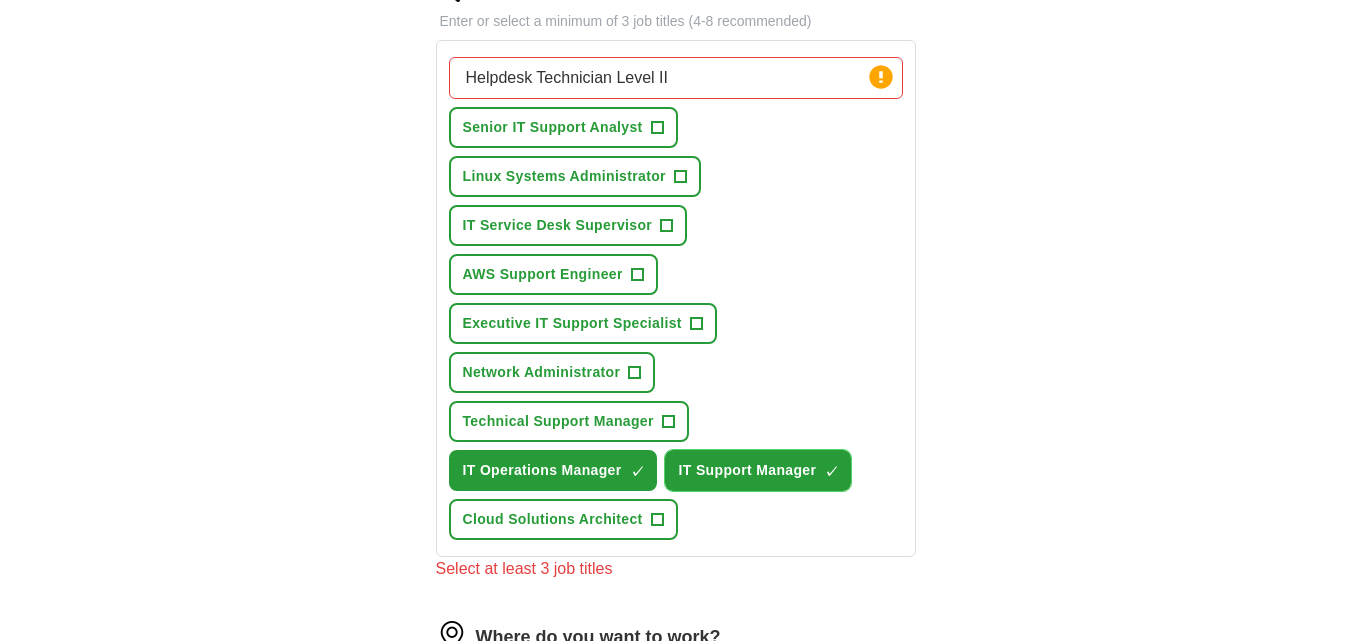 type 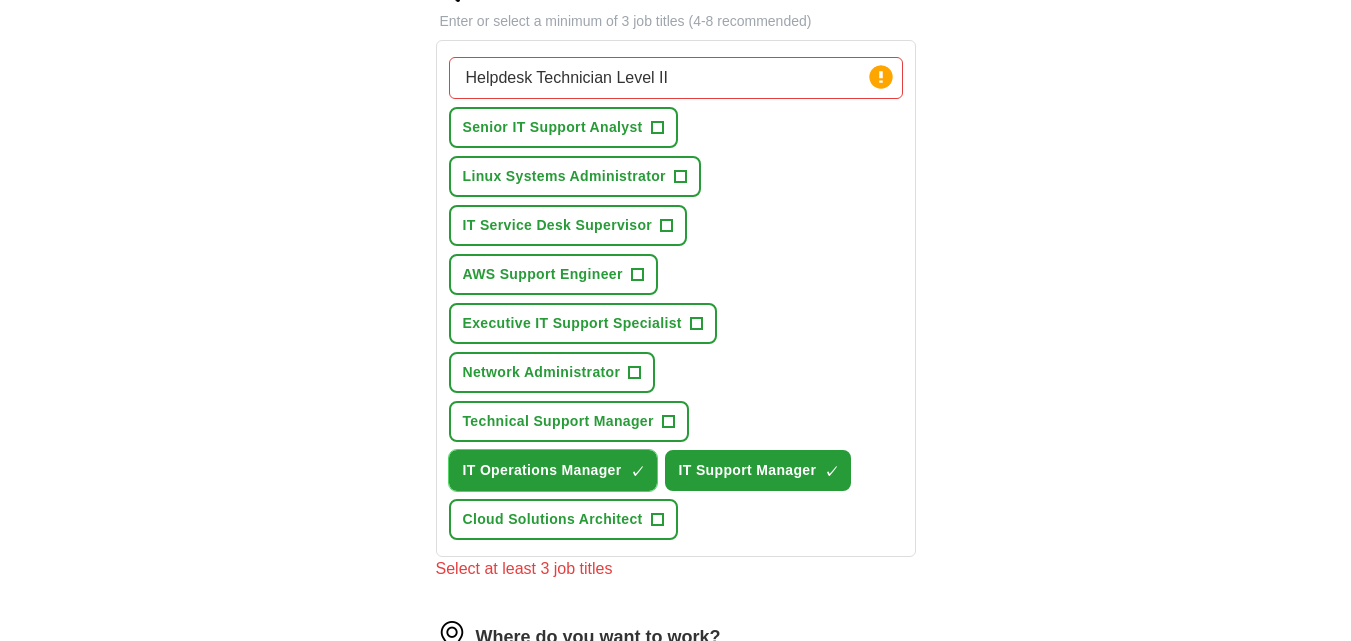 click on "IT Operations Manager ✓ ×" at bounding box center (553, 470) 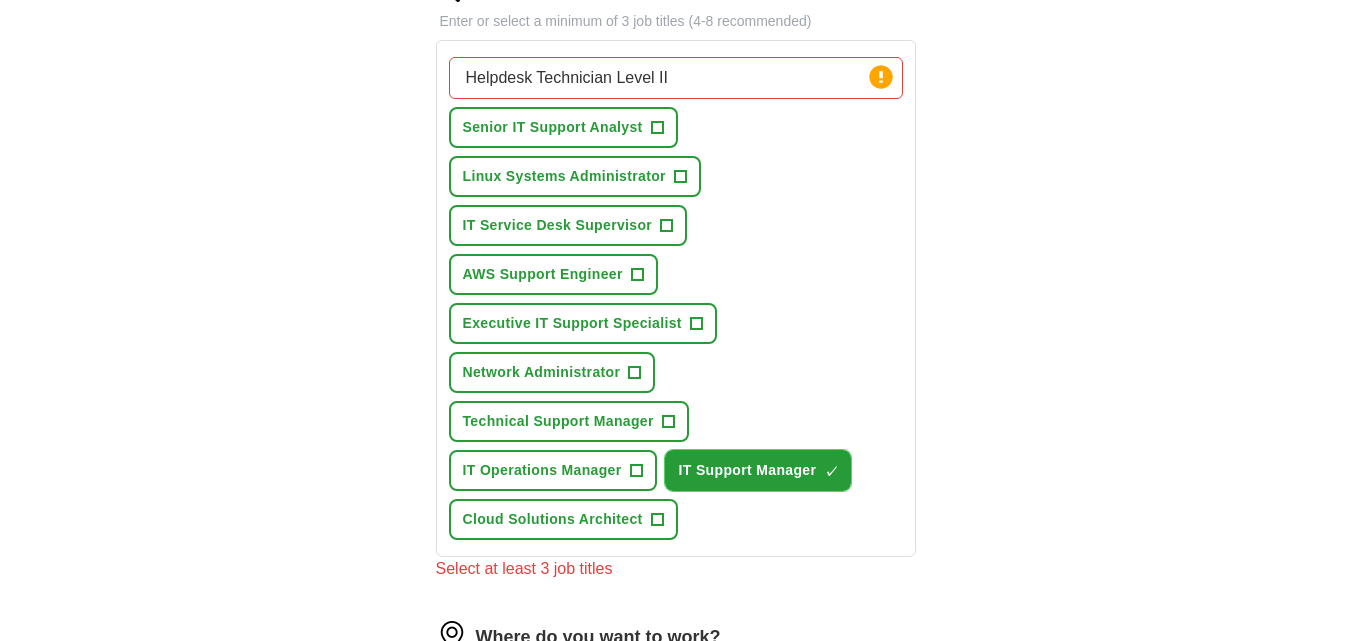 click on "IT Support Manager ✓ ×" at bounding box center [758, 470] 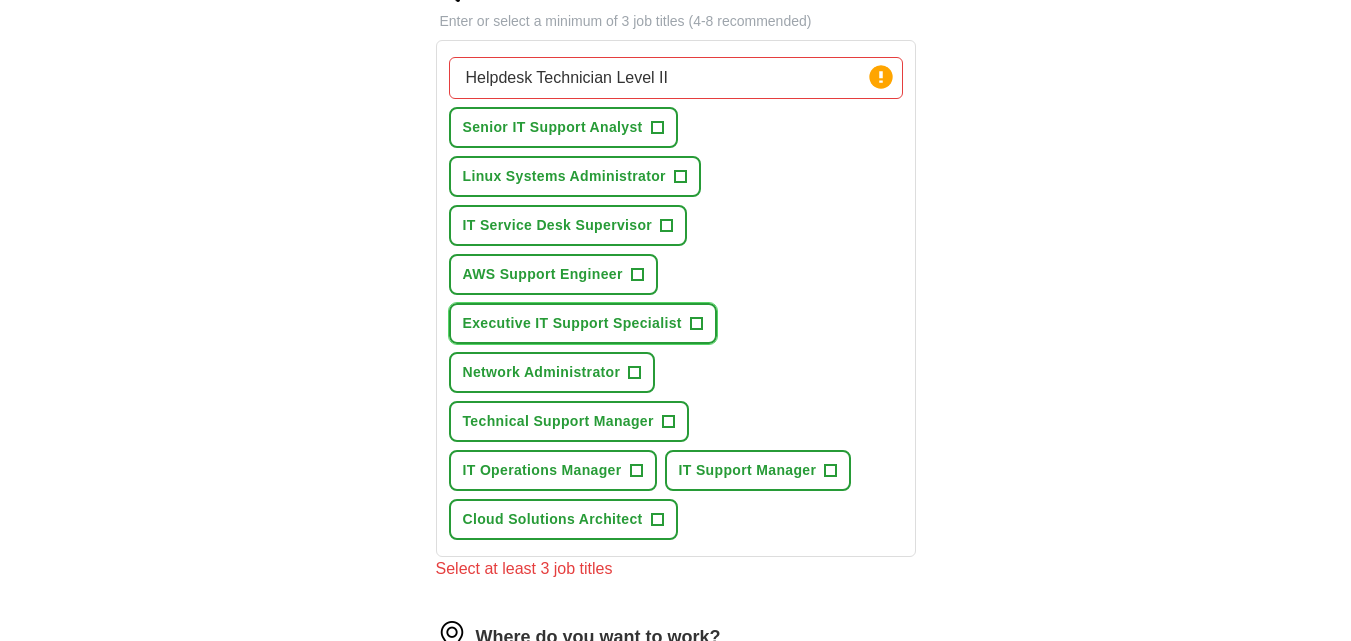 click on "+" at bounding box center [696, 324] 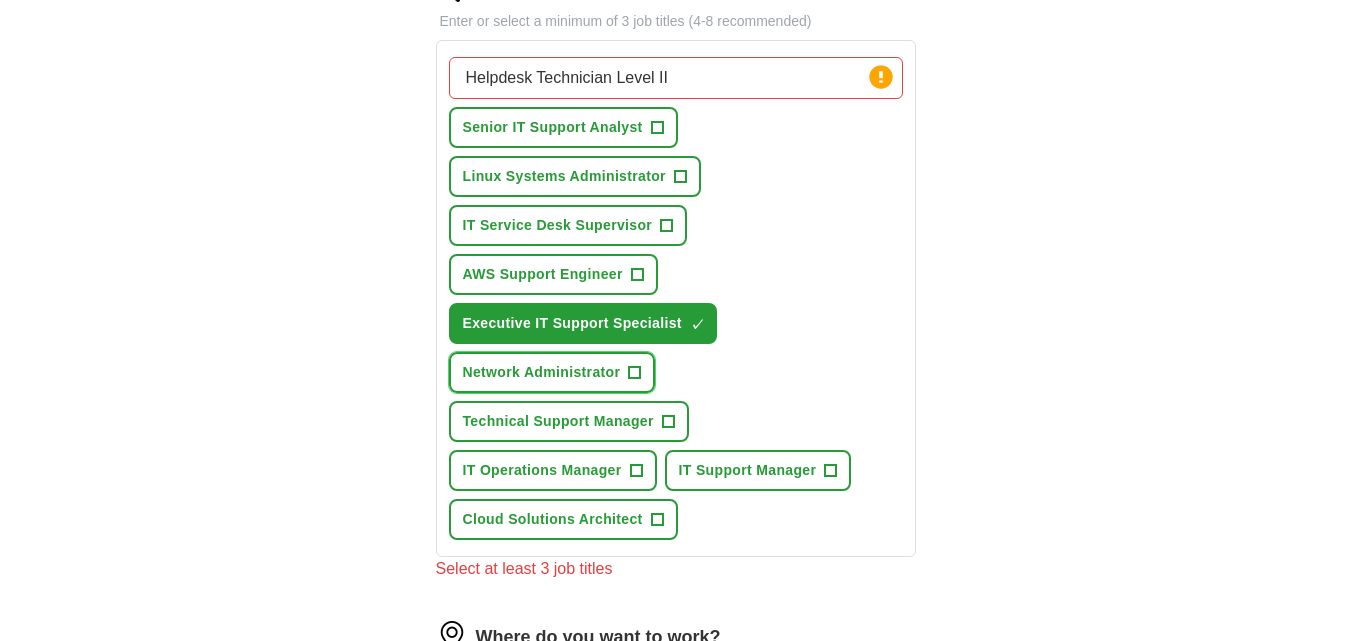 click on "+" at bounding box center (635, 373) 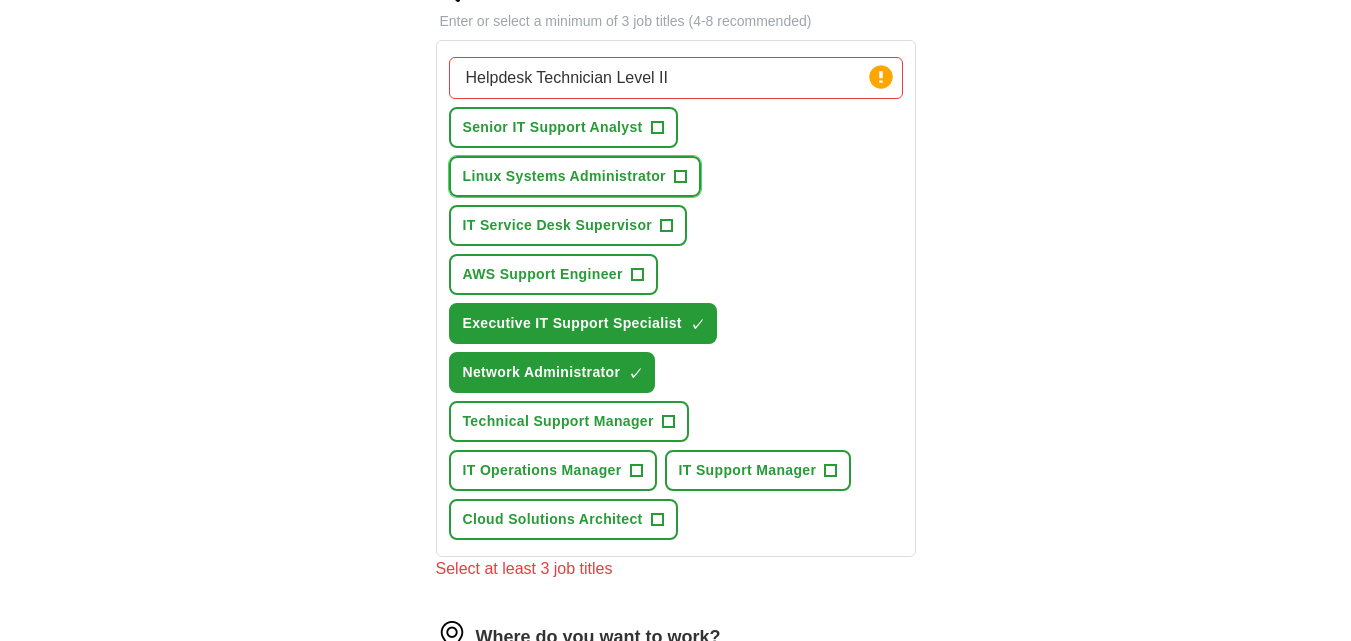click on "Linux Systems Administrator" at bounding box center (564, 176) 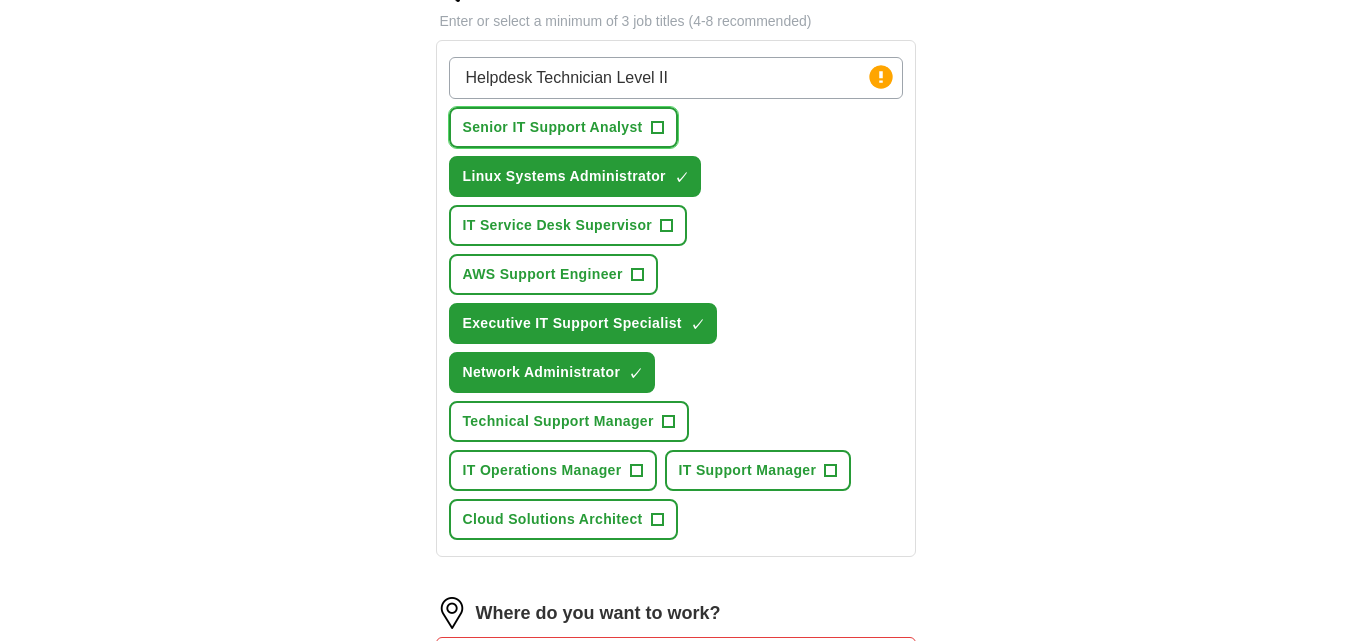 click on "Senior IT Support Analyst +" at bounding box center (563, 127) 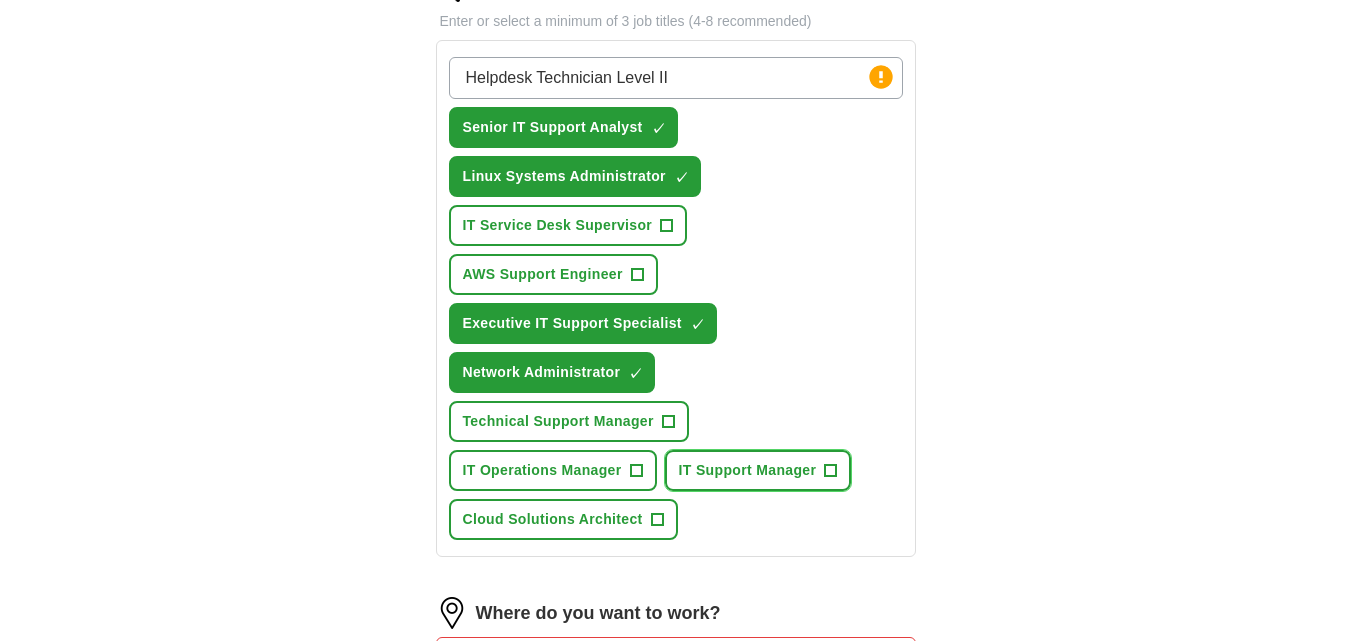 click on "IT Support Manager" at bounding box center [748, 470] 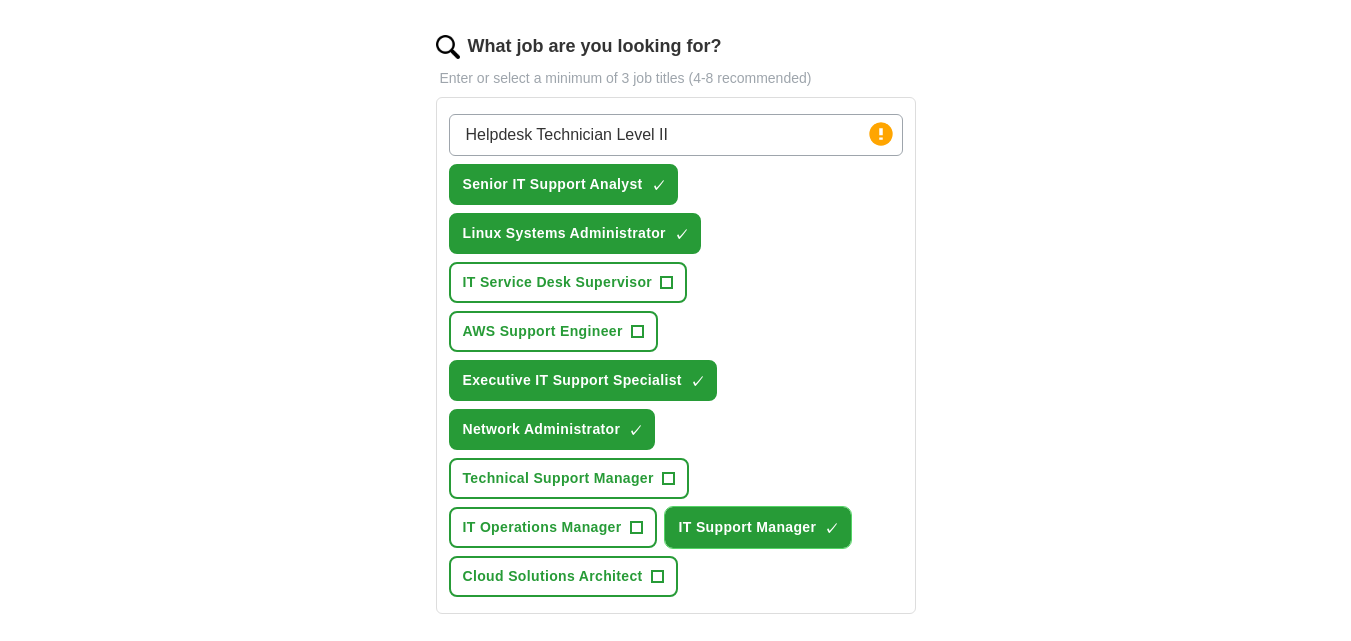 scroll, scrollTop: 636, scrollLeft: 0, axis: vertical 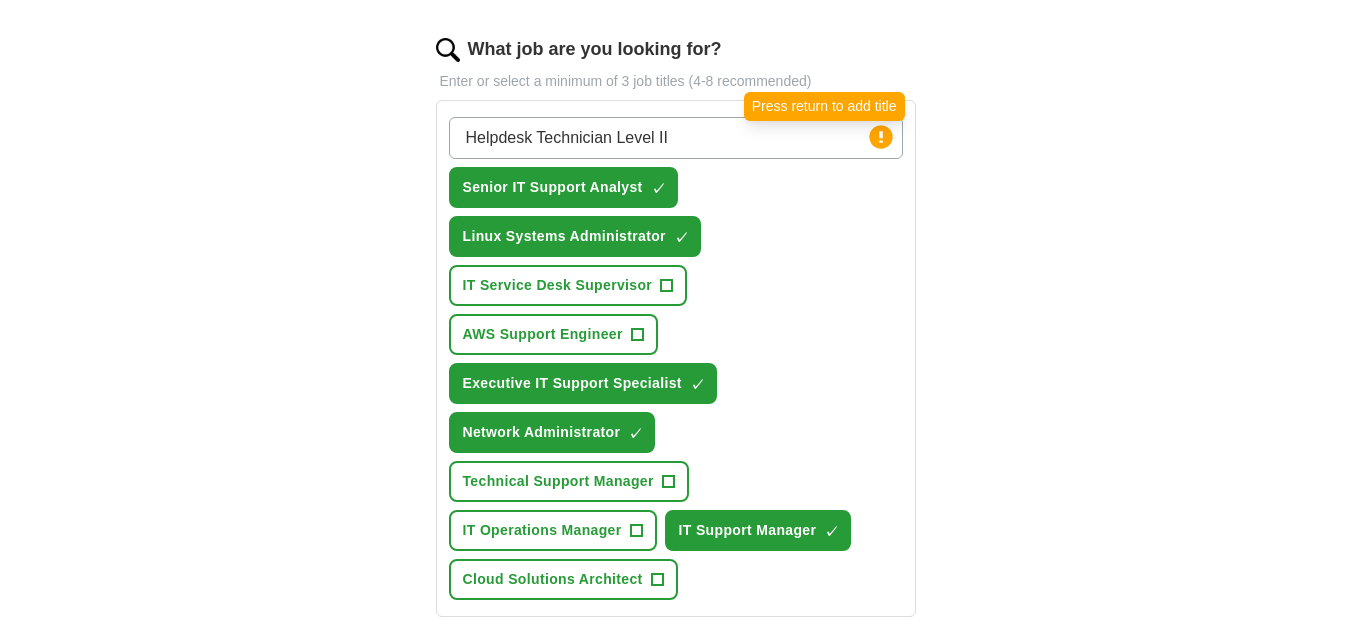 click 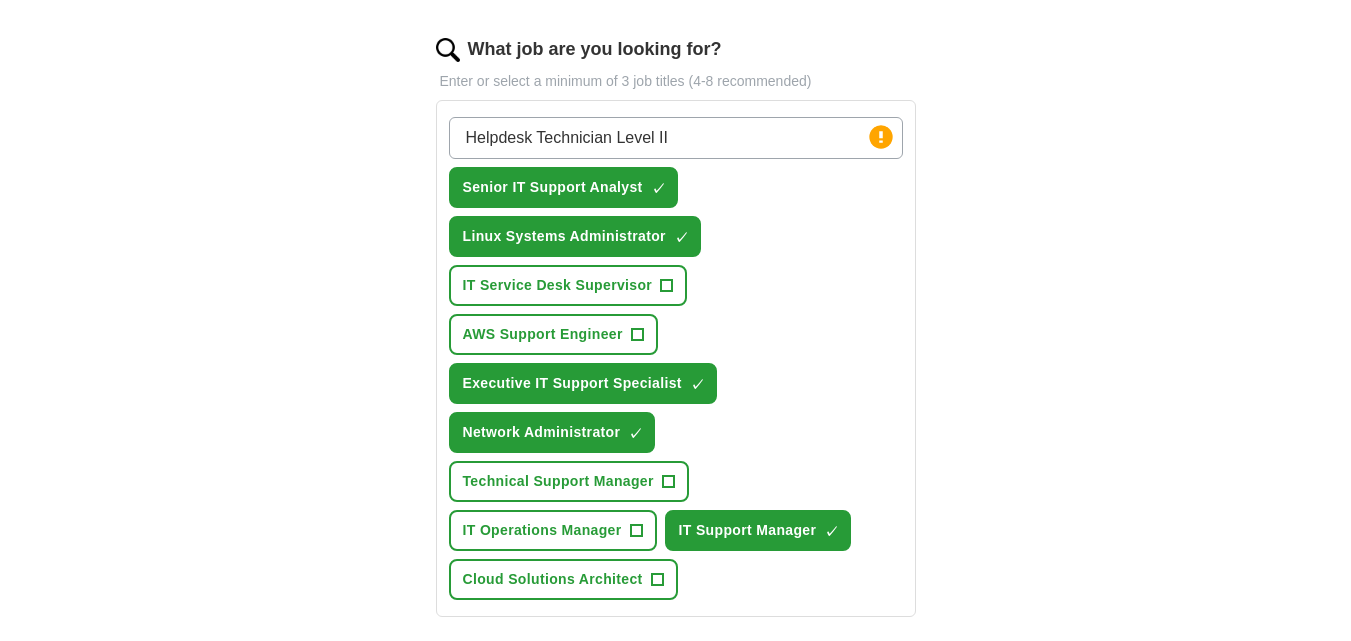 click on "Helpdesk Technician Level II" at bounding box center (676, 138) 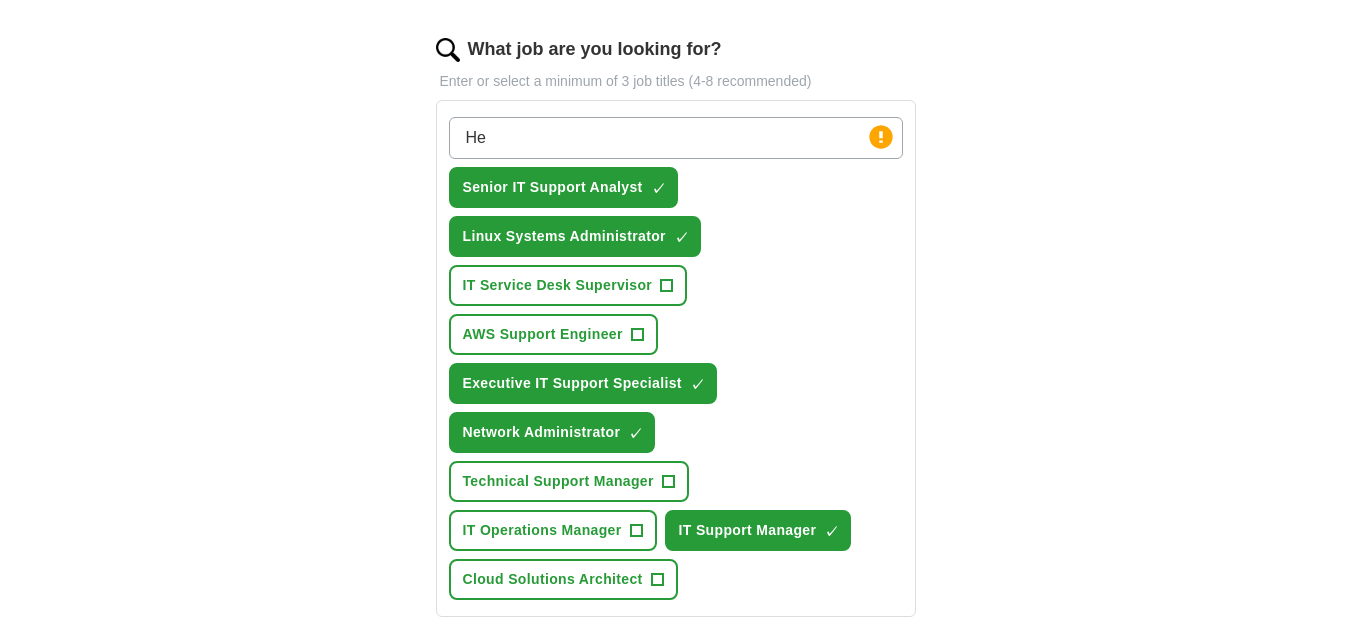 type on "H" 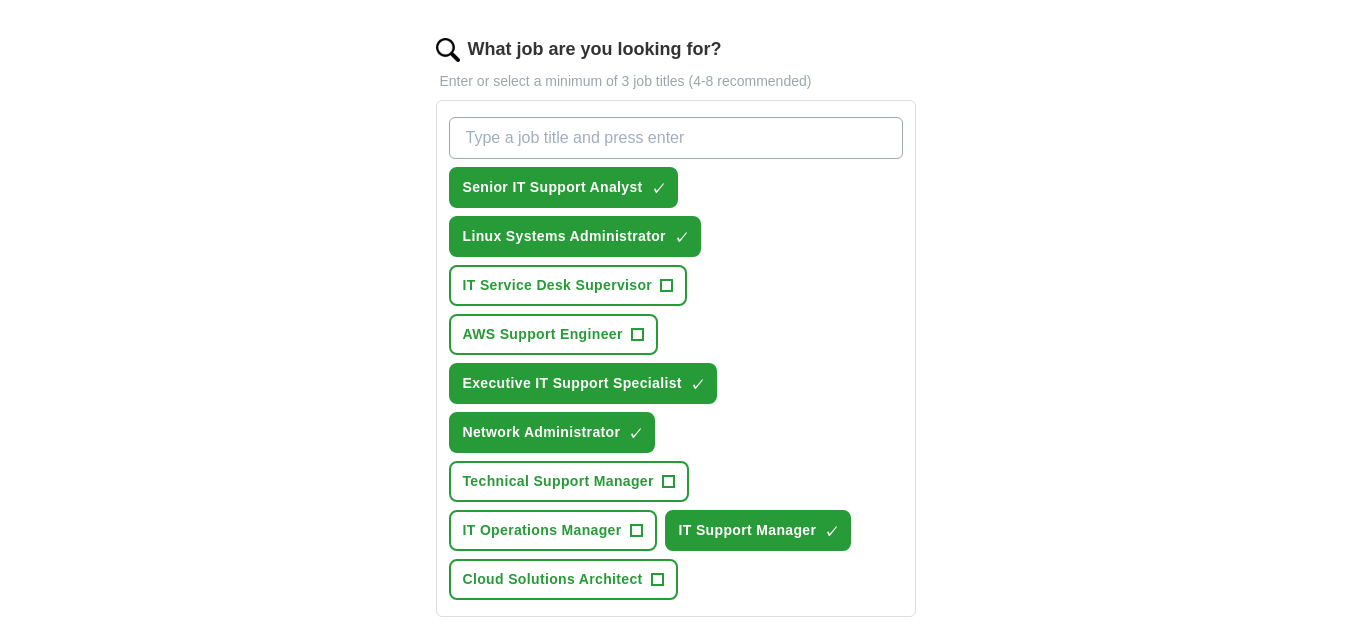 type 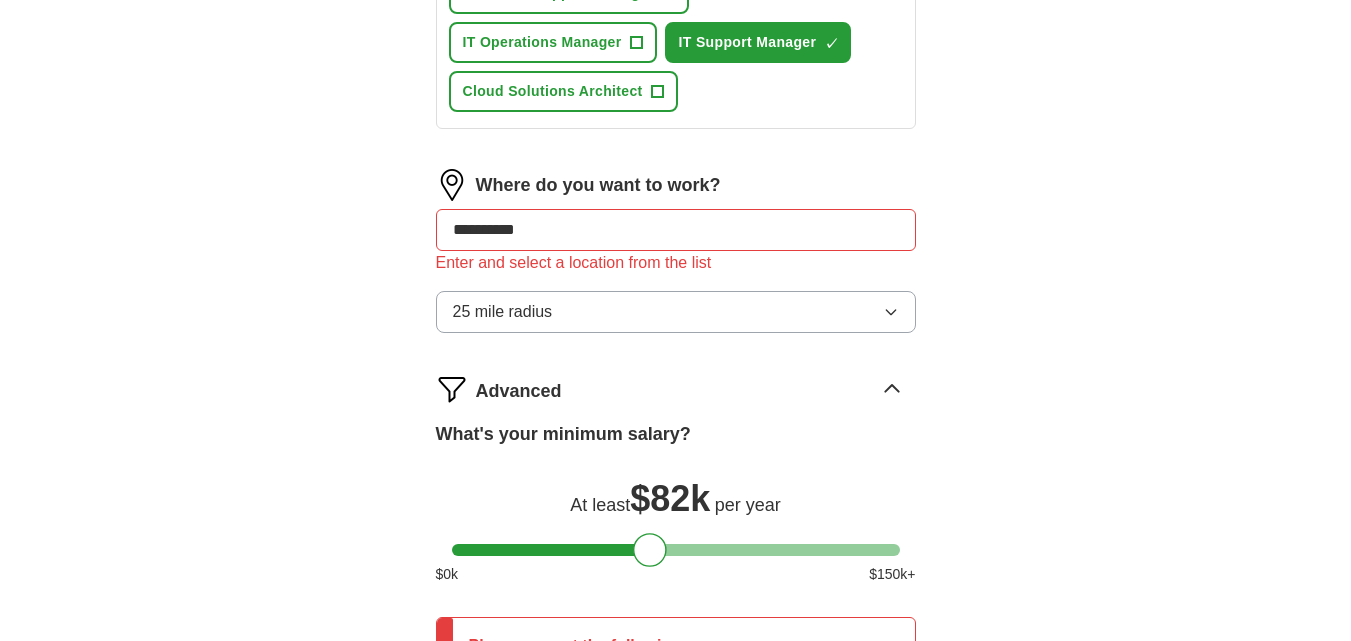 scroll, scrollTop: 1135, scrollLeft: 0, axis: vertical 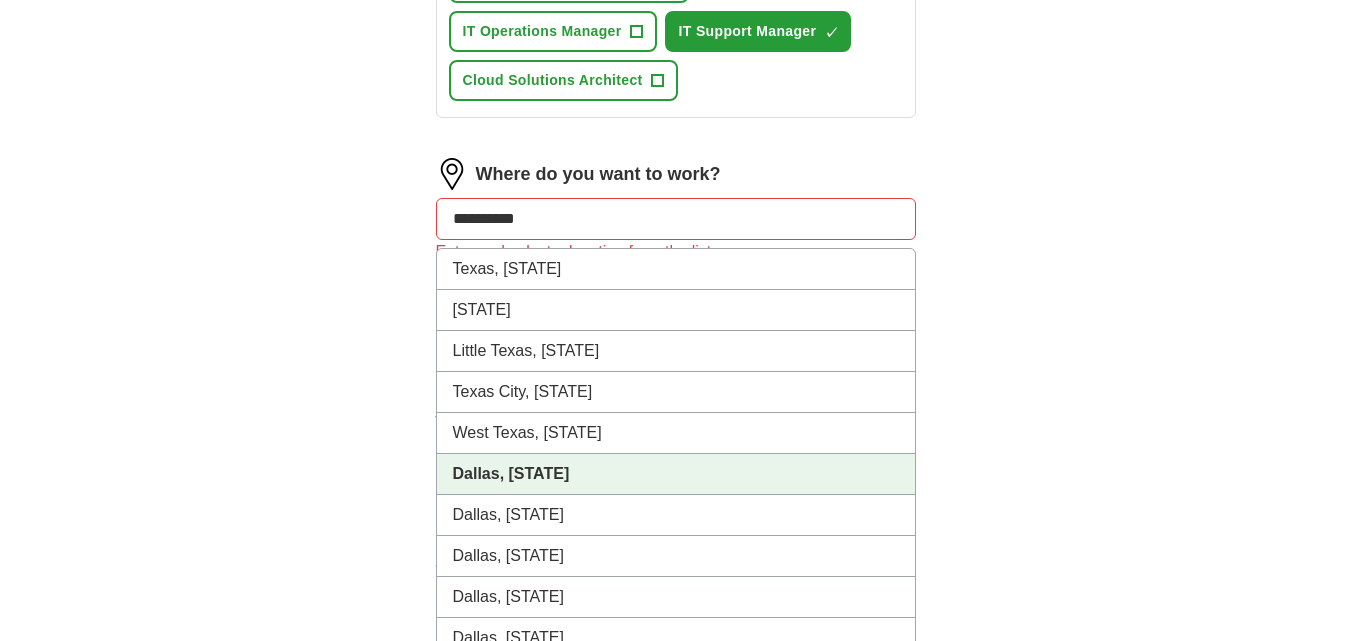 click on "**********" at bounding box center (676, 219) 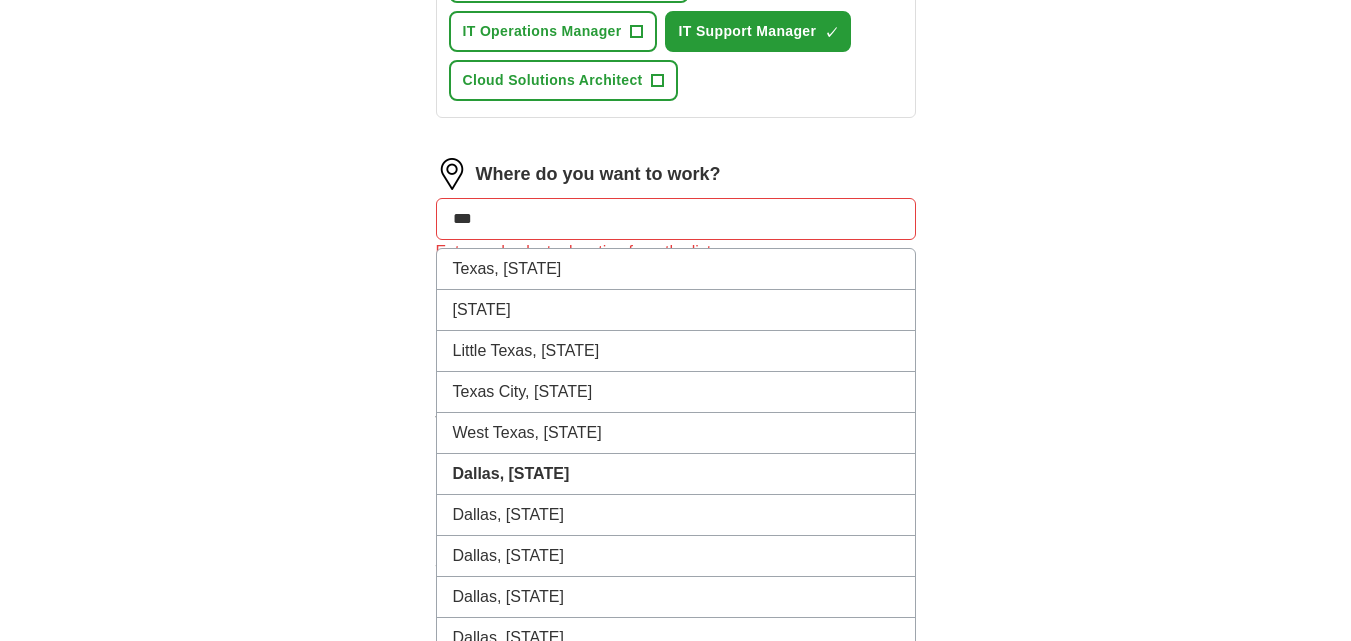 type on "**" 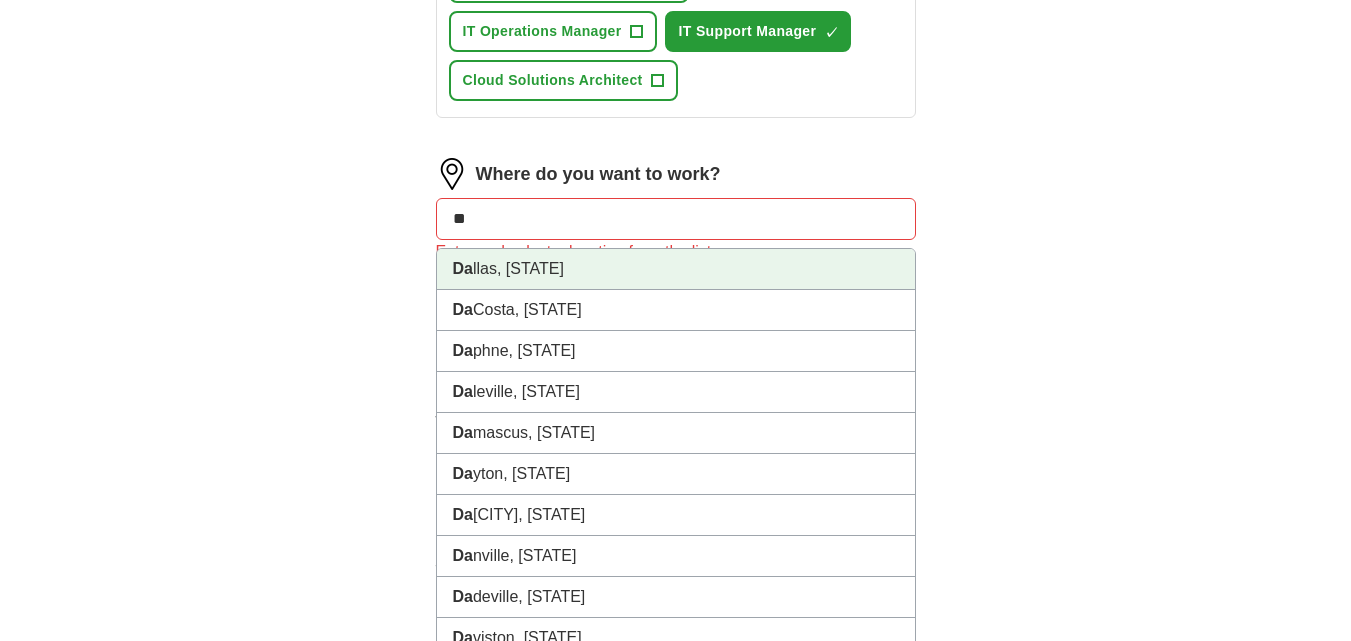 click on "Da llas, [STATE]" at bounding box center [676, 269] 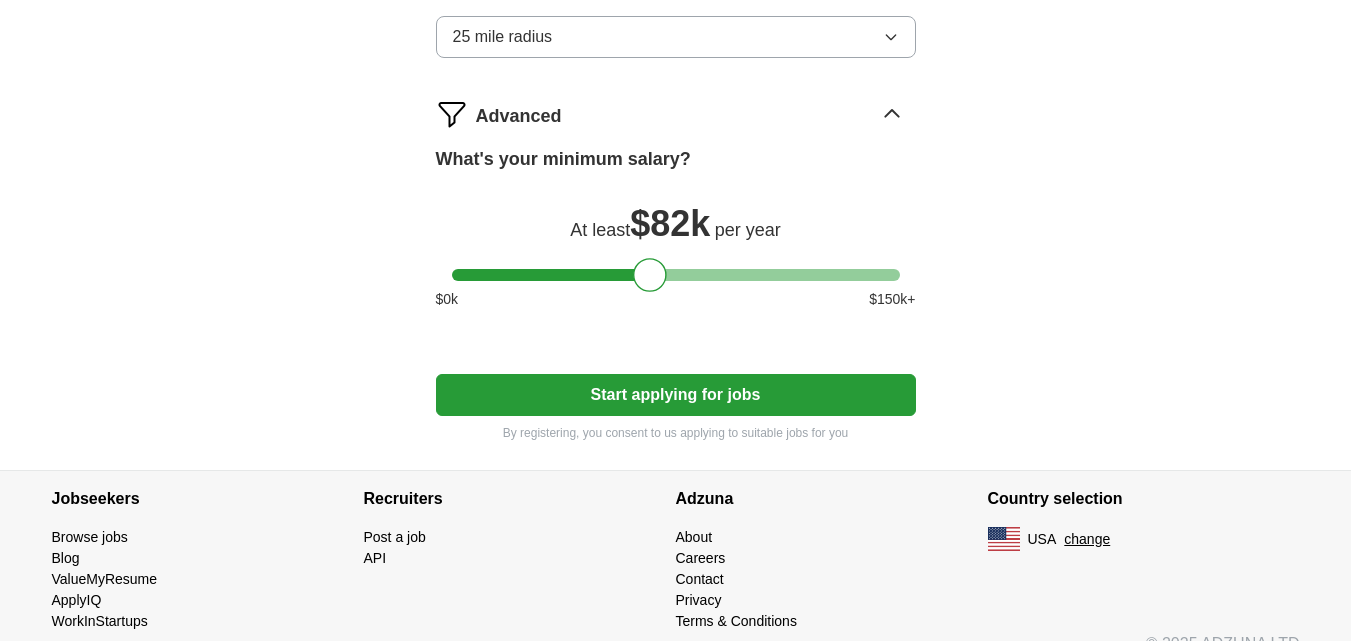 scroll, scrollTop: 1422, scrollLeft: 0, axis: vertical 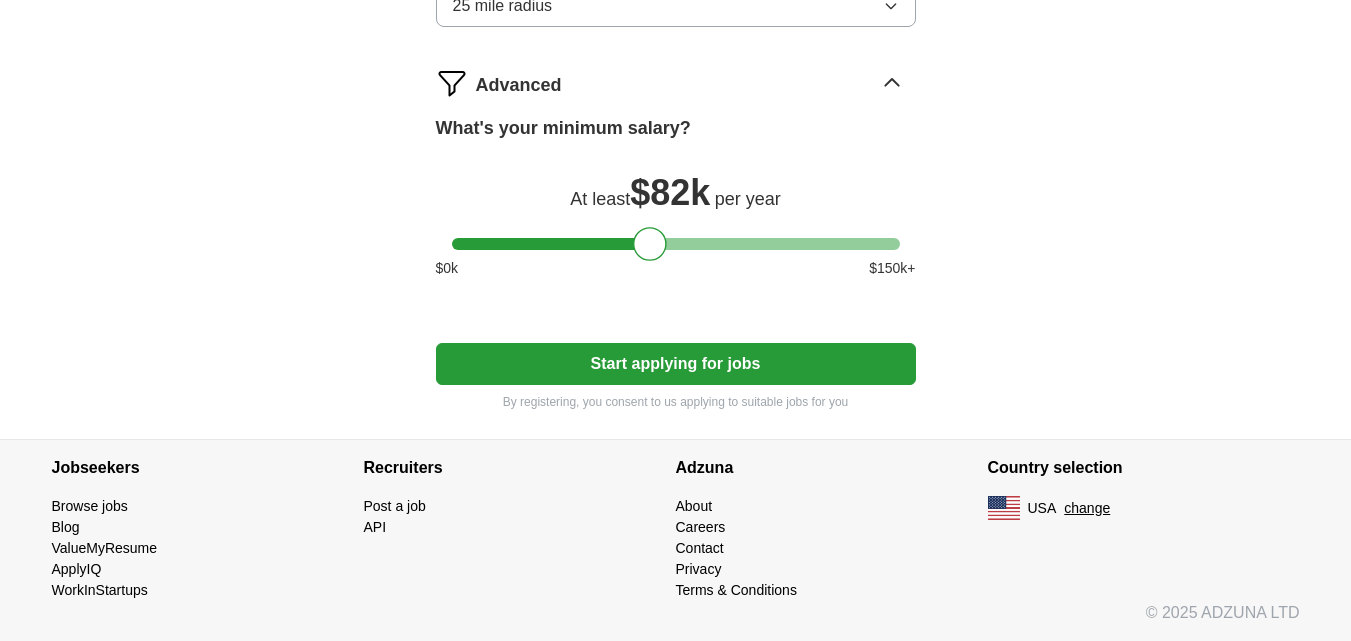 click on "Start applying for jobs" at bounding box center [676, 364] 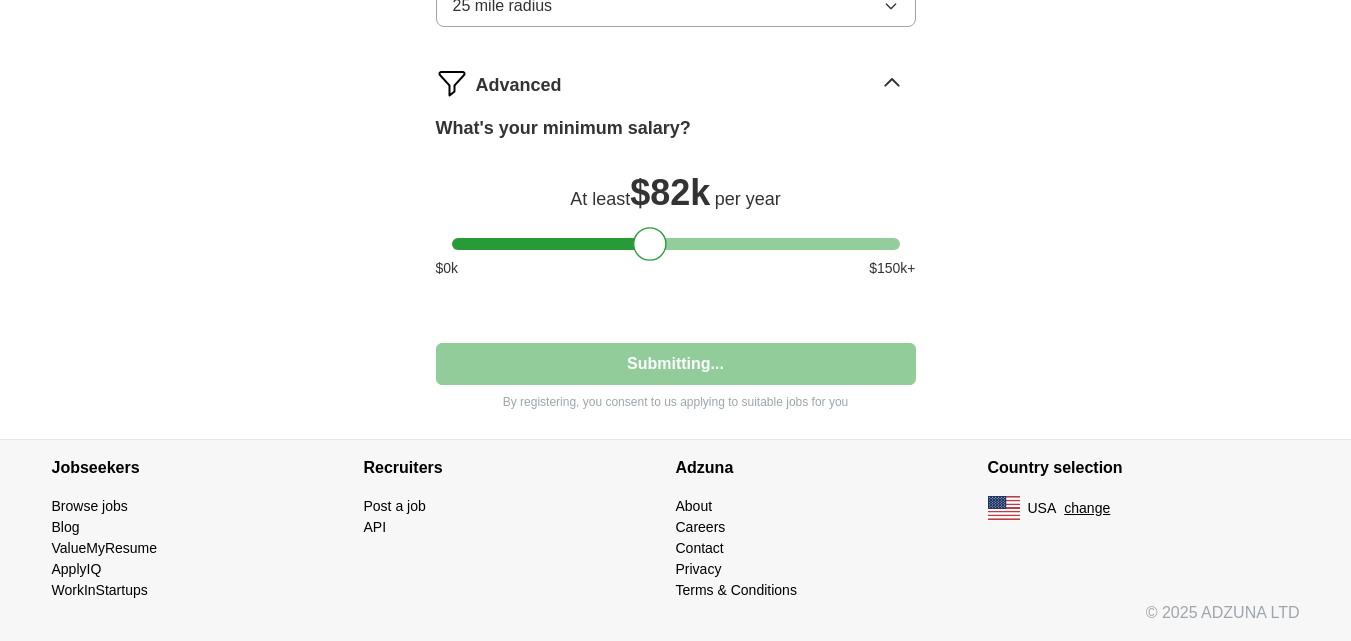 select on "**" 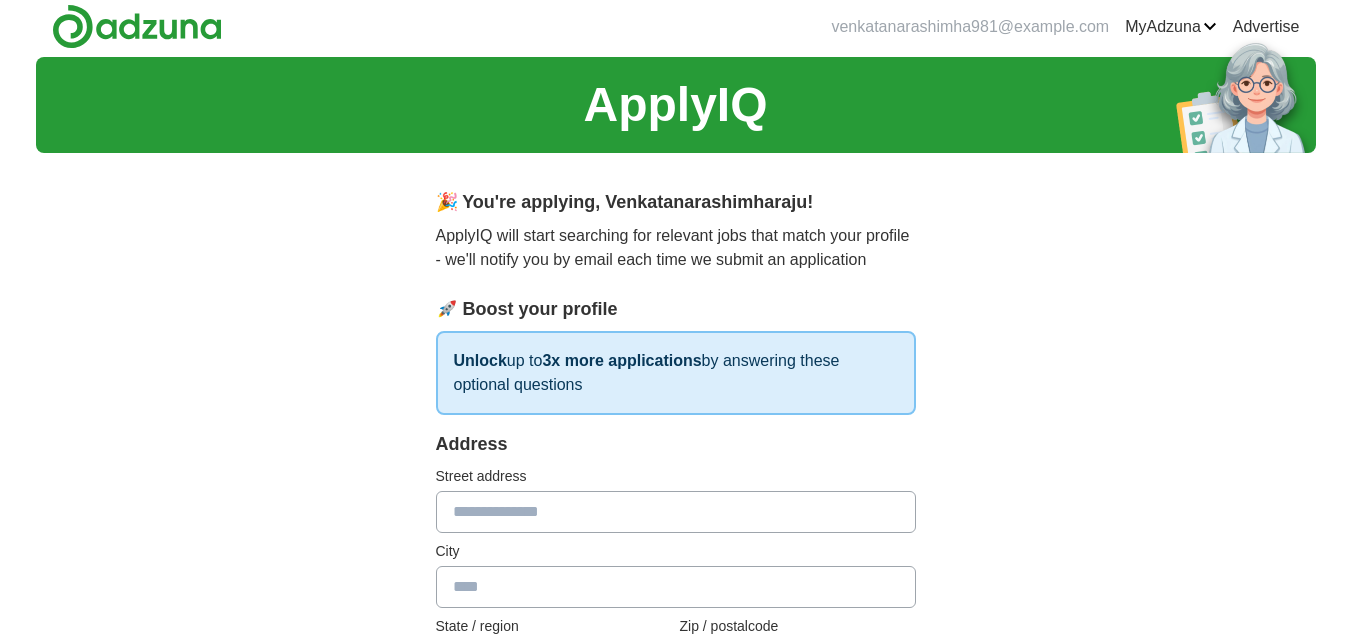 scroll, scrollTop: 0, scrollLeft: 0, axis: both 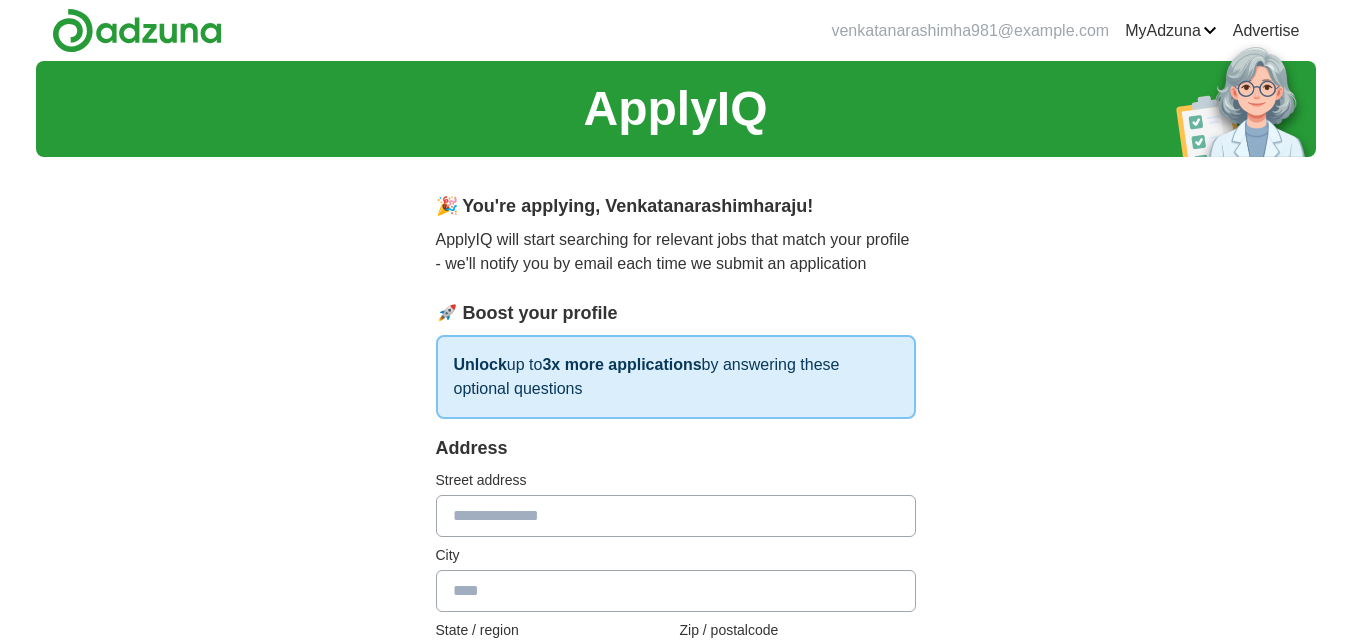 click at bounding box center [676, 516] 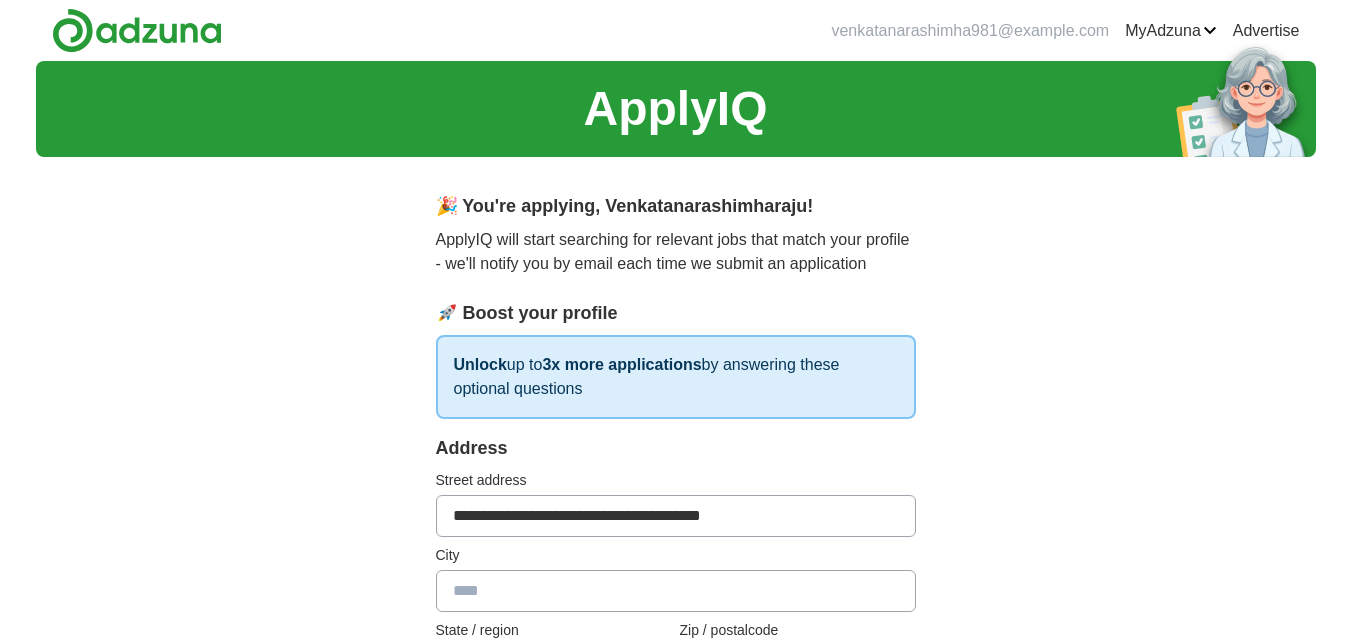 type on "******" 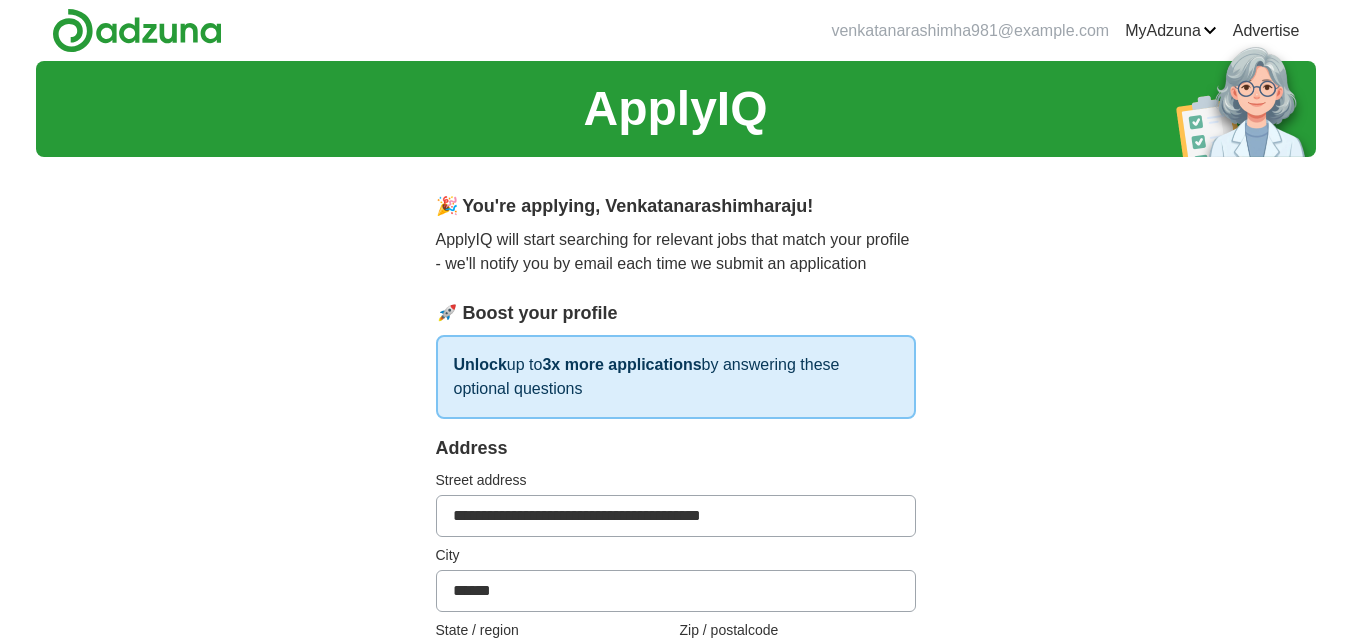 type on "**" 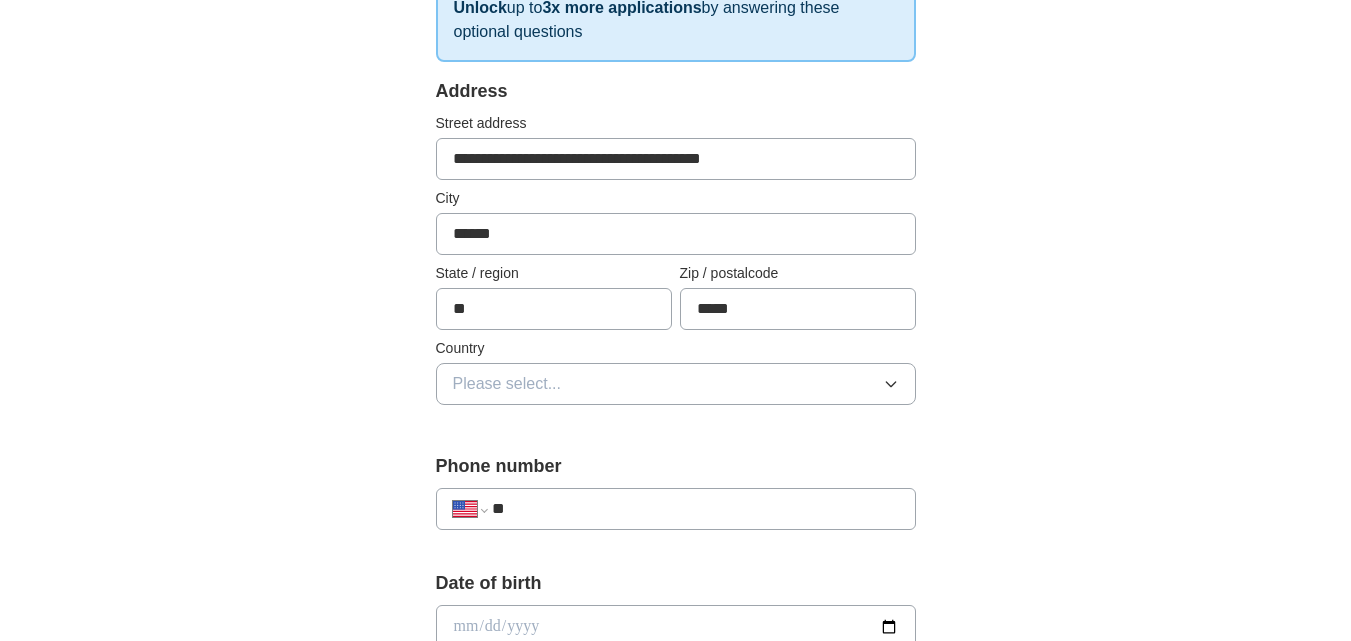 scroll, scrollTop: 391, scrollLeft: 0, axis: vertical 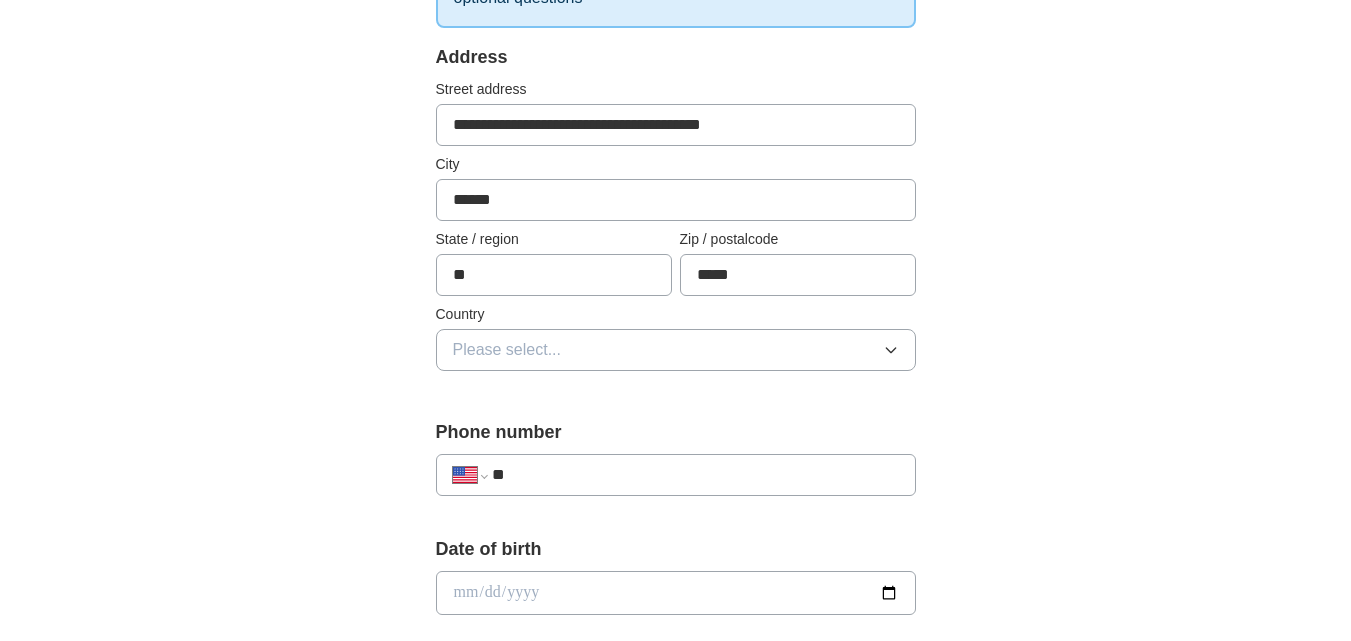 click on "Please select..." at bounding box center (676, 350) 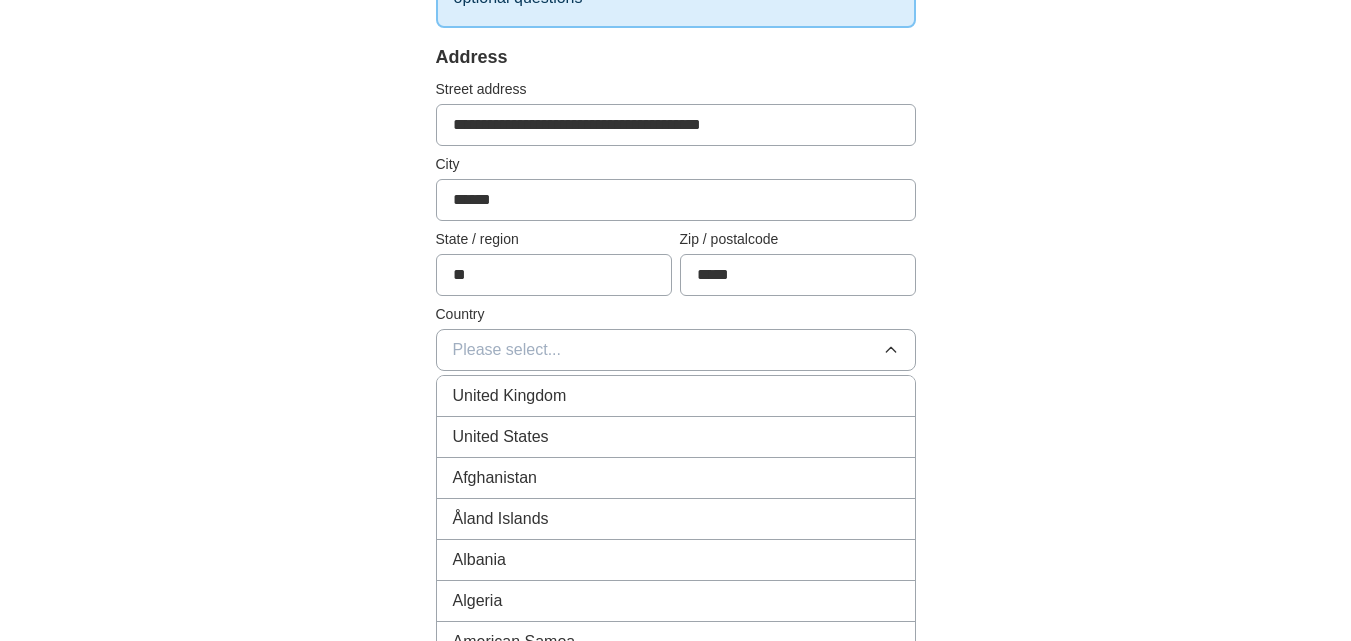click on "United States" at bounding box center [676, 437] 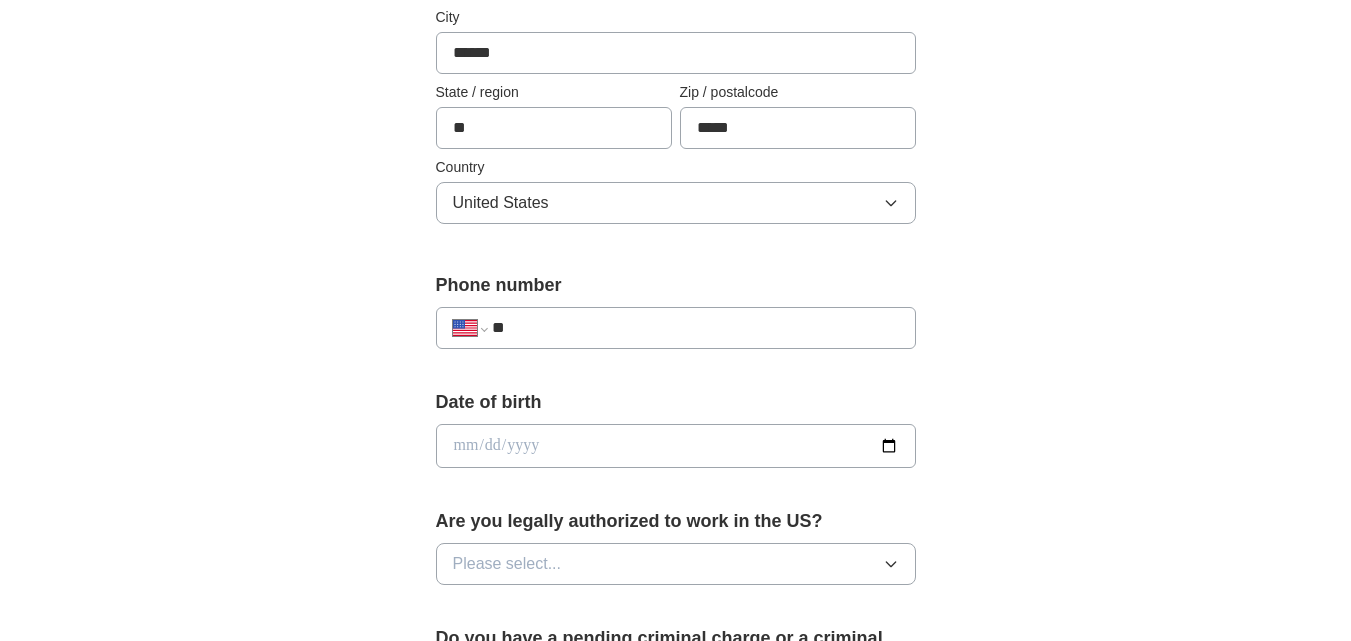 scroll, scrollTop: 575, scrollLeft: 0, axis: vertical 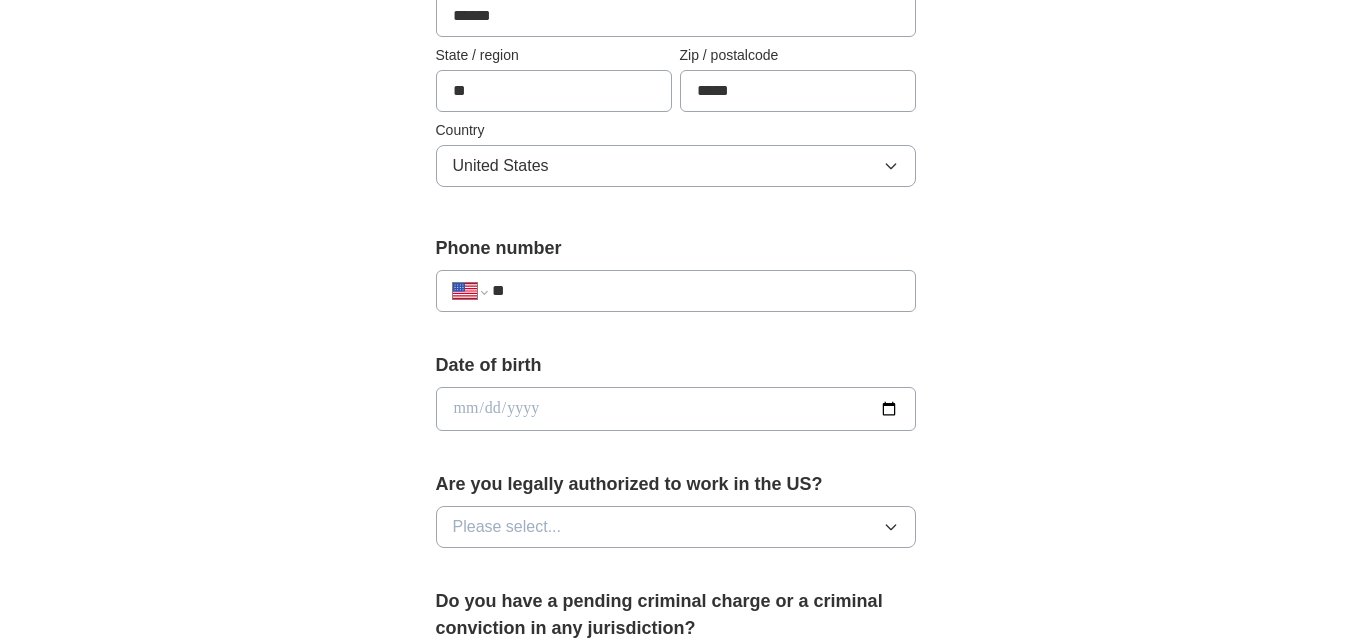 click on "**" at bounding box center [695, 291] 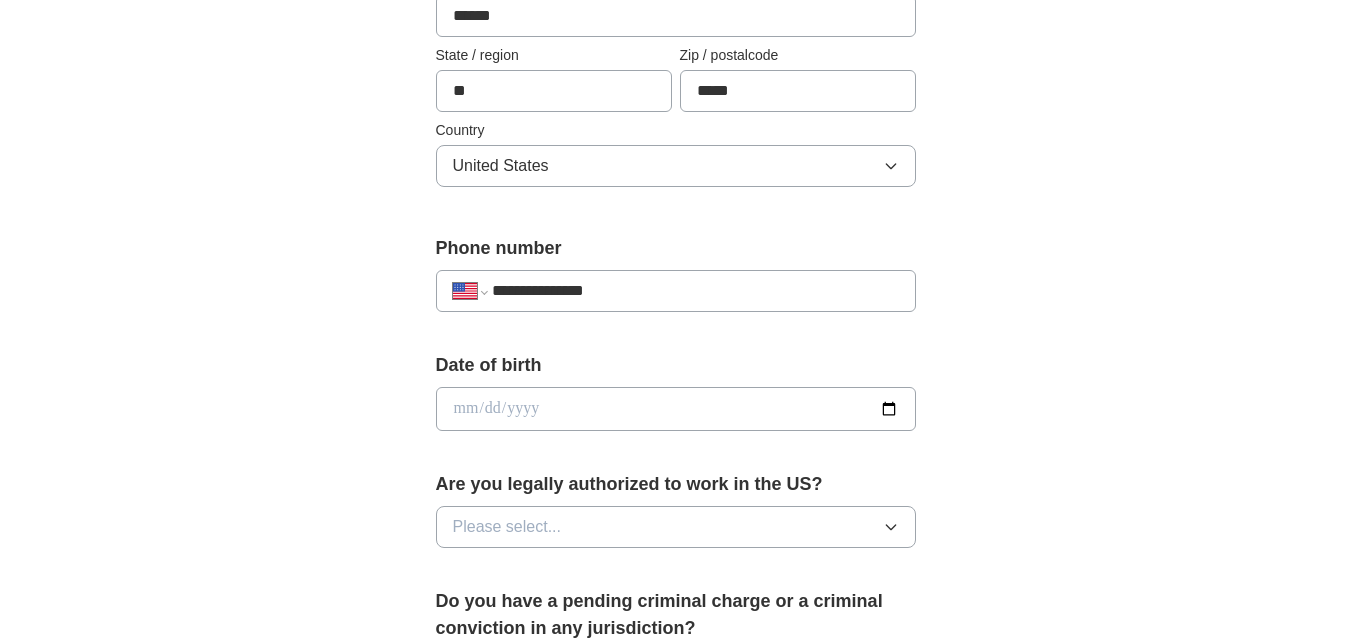 type on "**********" 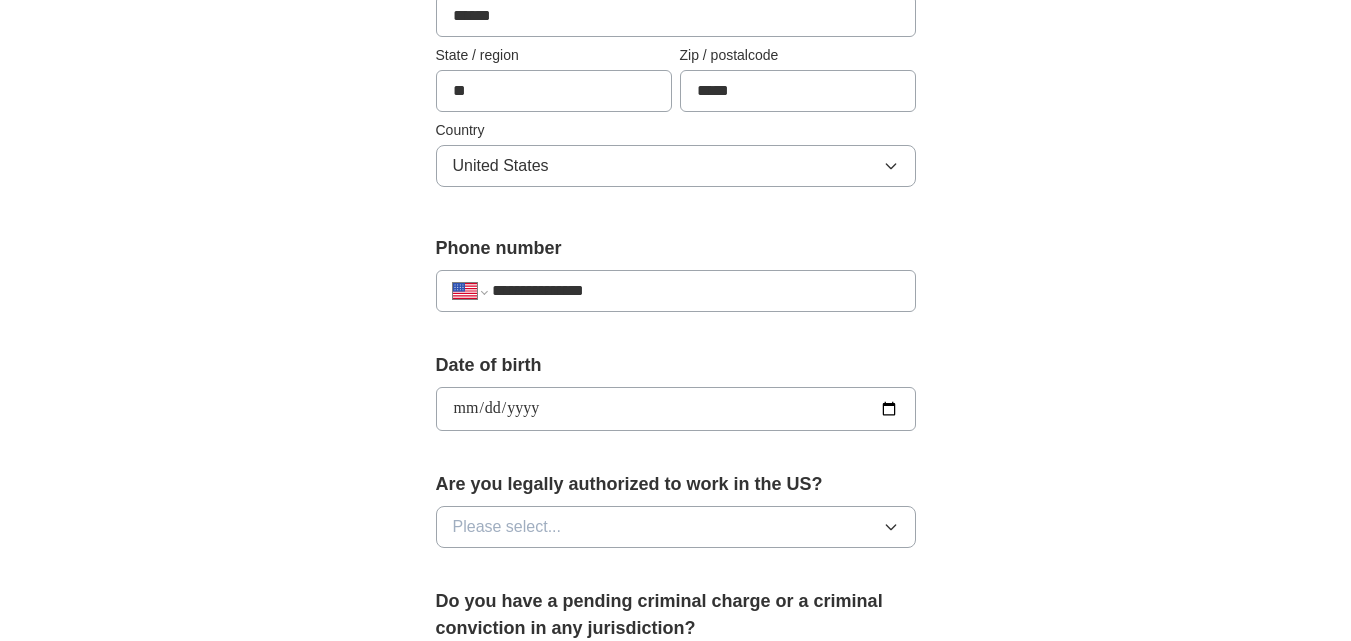 type on "**********" 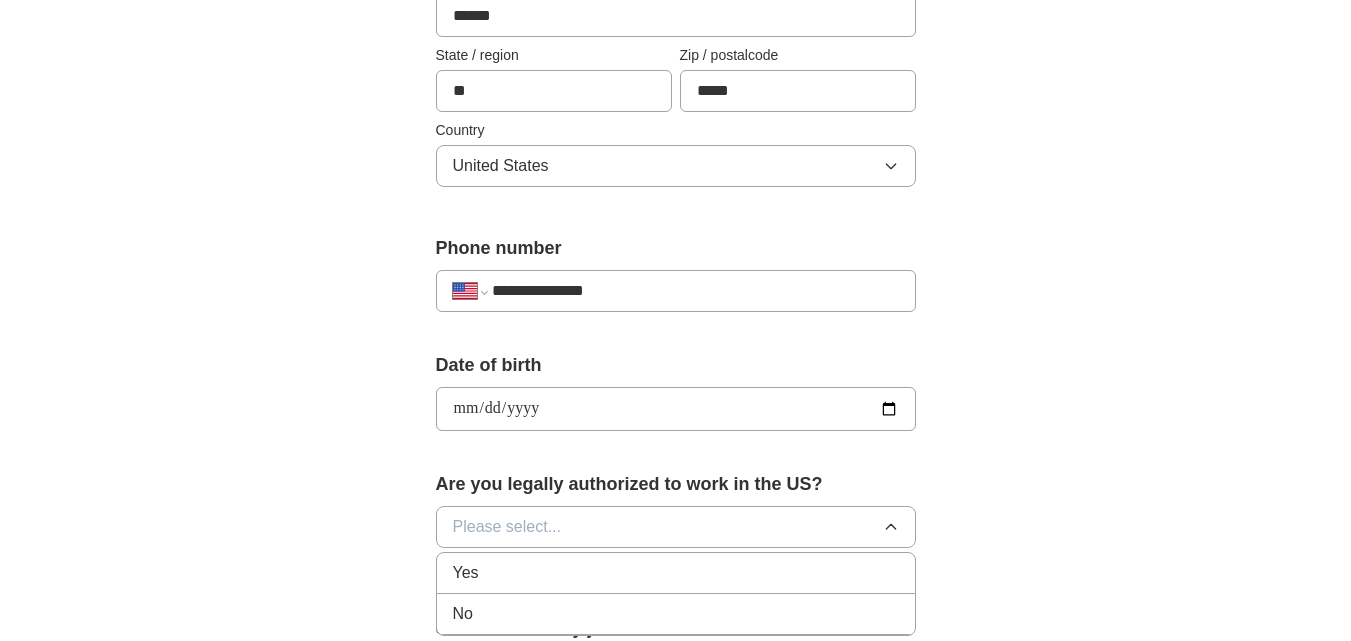 click on "Yes" at bounding box center [676, 573] 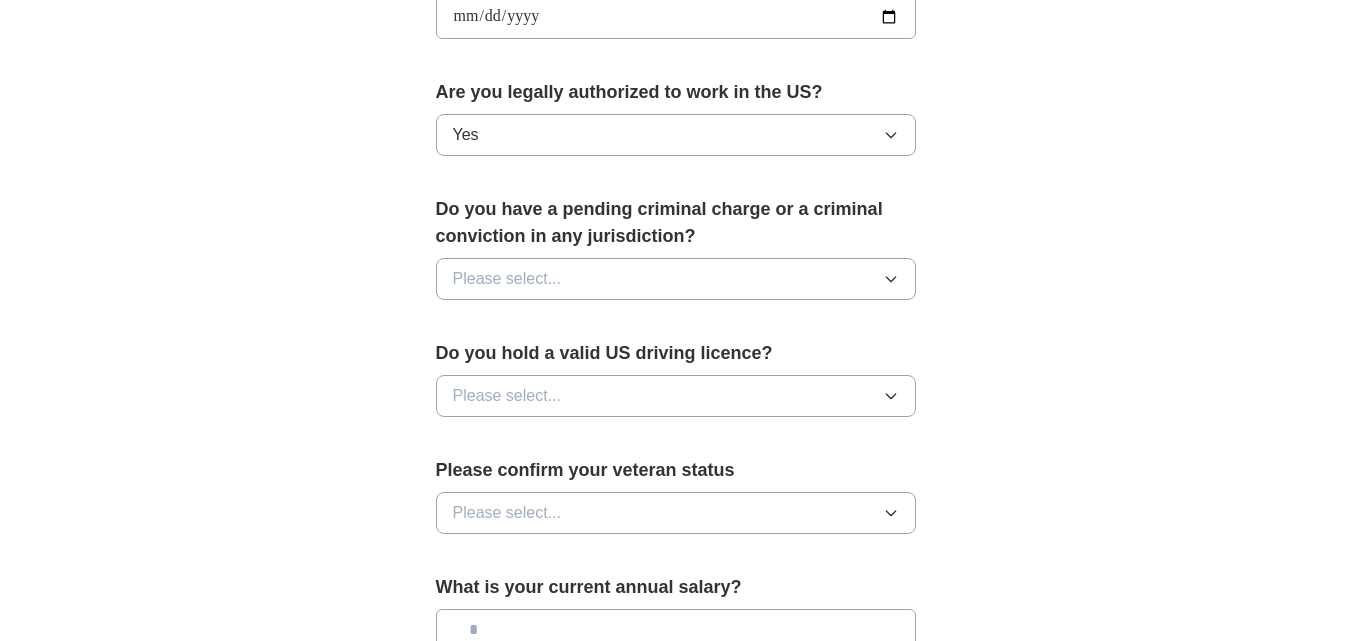 scroll, scrollTop: 974, scrollLeft: 0, axis: vertical 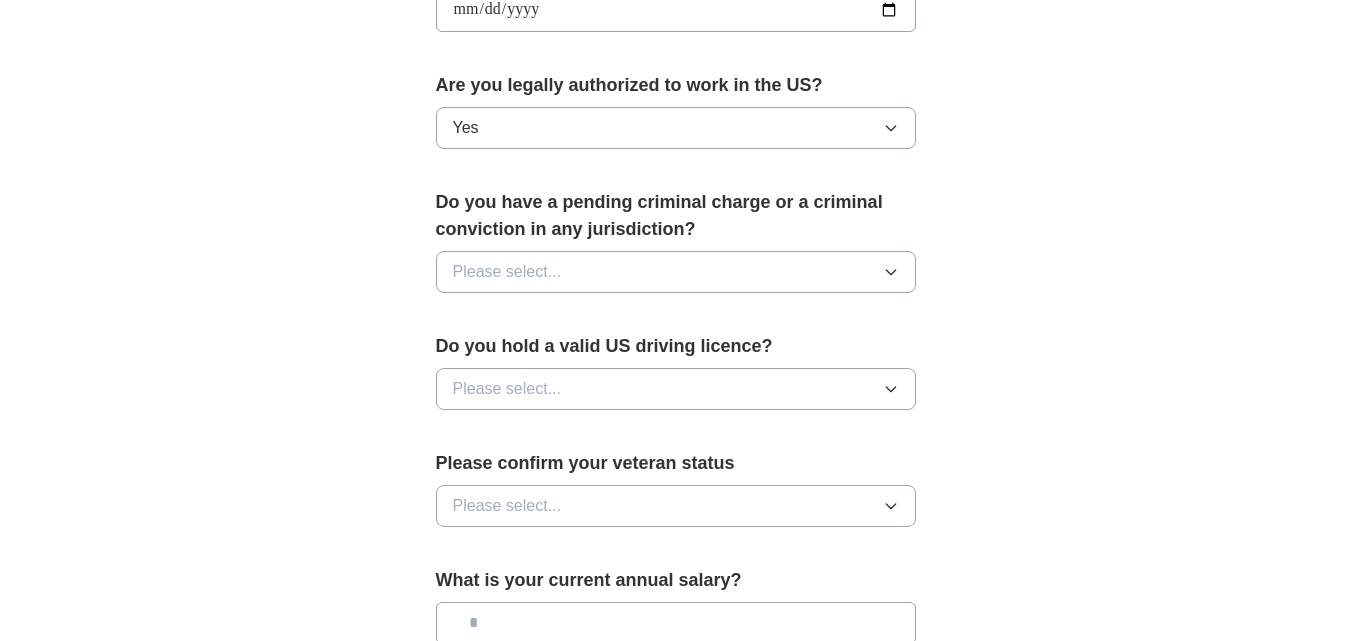 click on "Please select..." at bounding box center (676, 272) 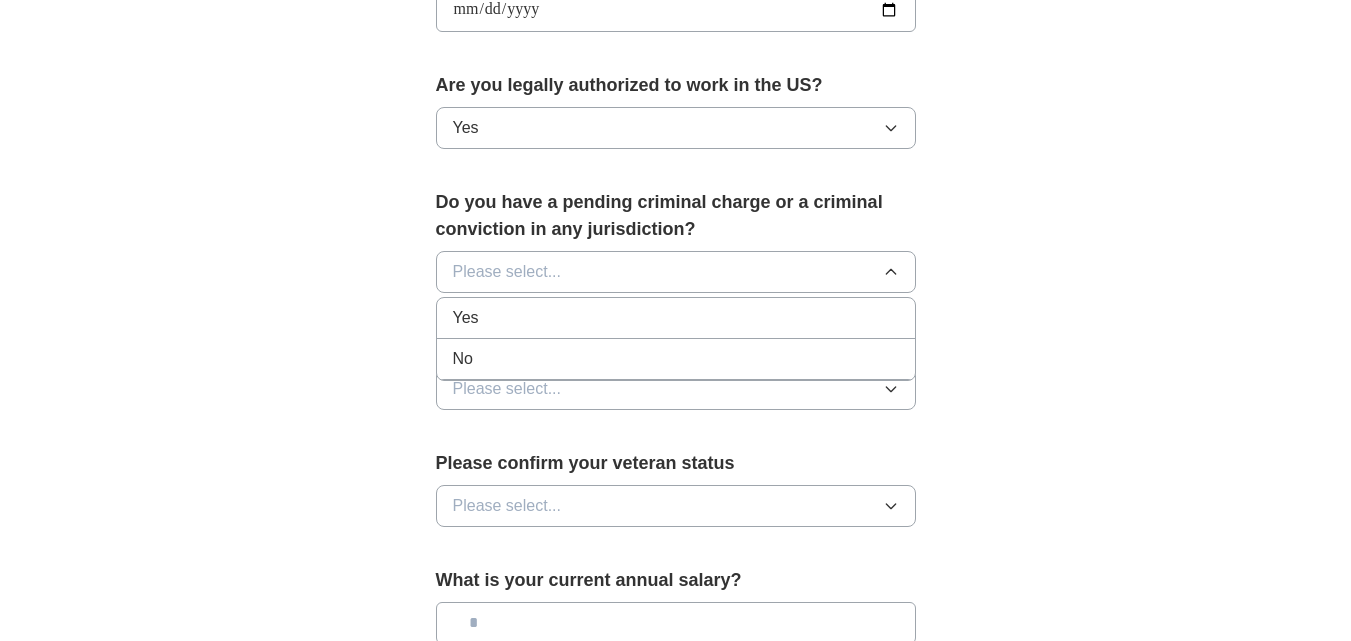 click on "No" at bounding box center (676, 359) 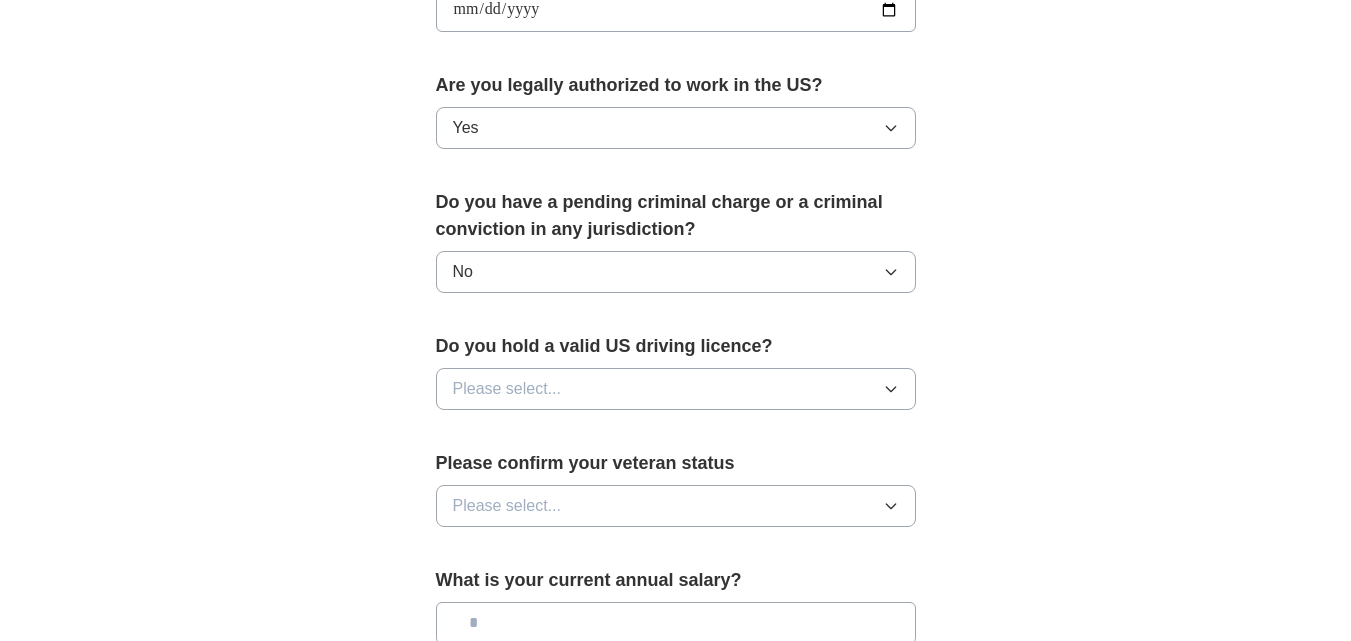 click on "Please select..." at bounding box center [676, 389] 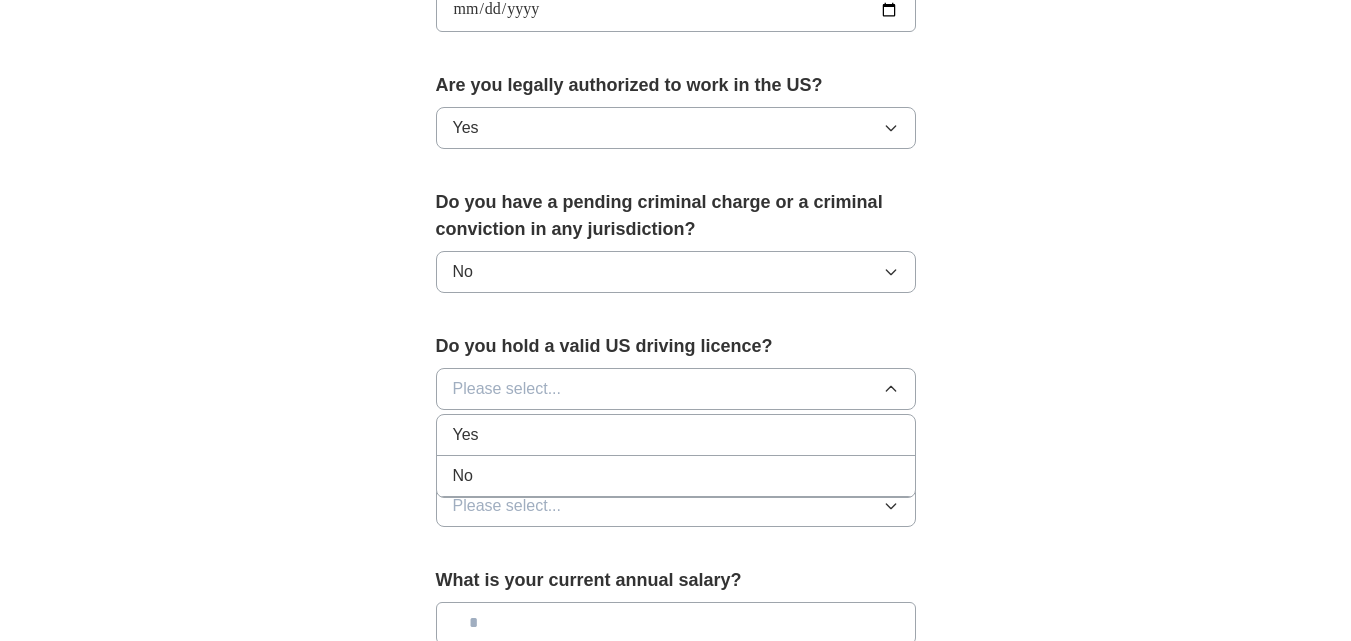 click on "Yes" at bounding box center (676, 435) 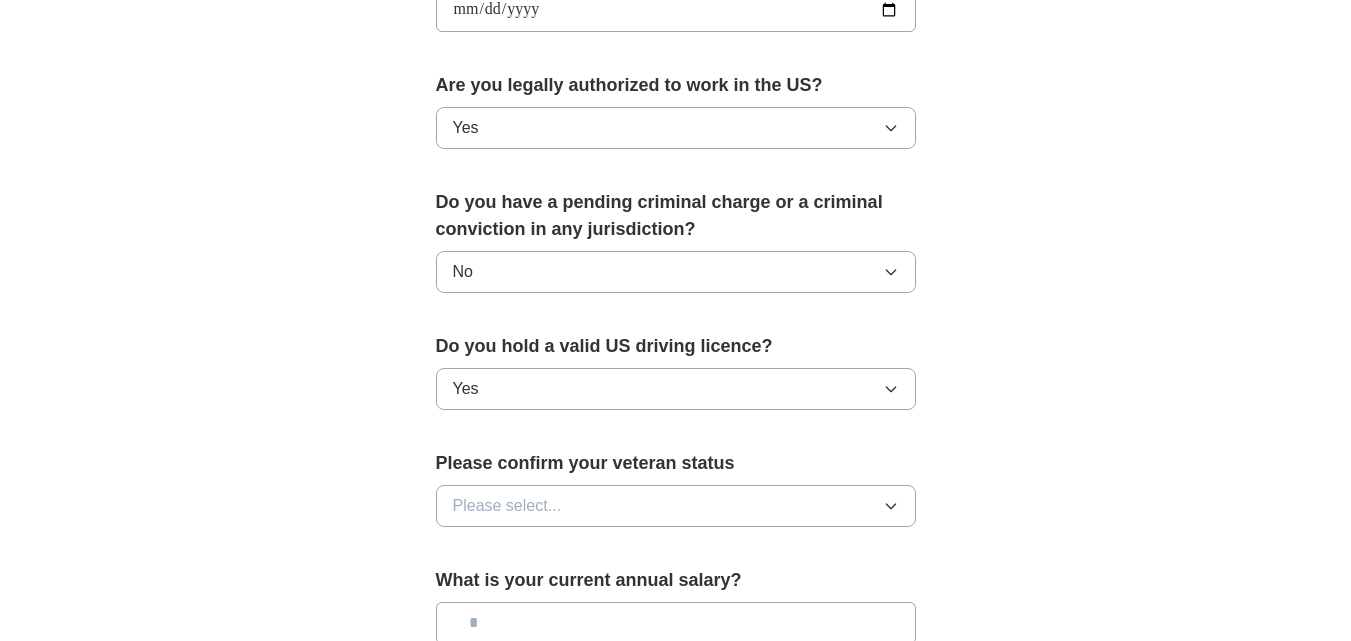 click on "Please select..." at bounding box center (676, 506) 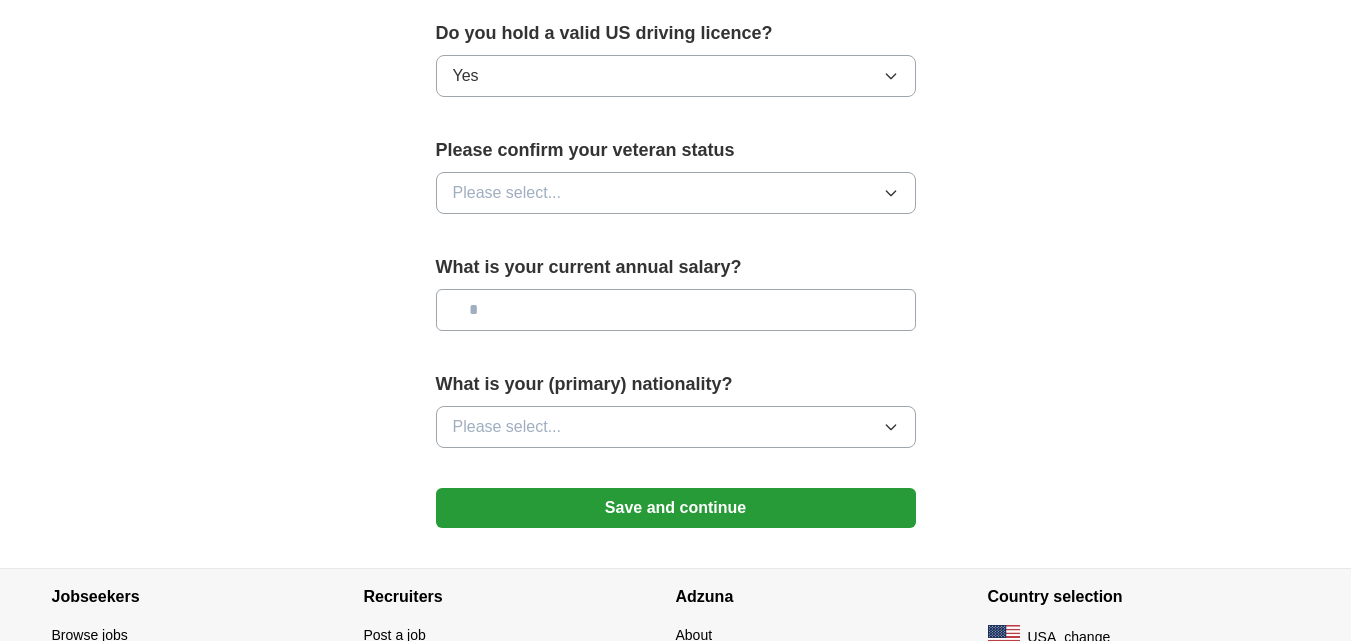 scroll, scrollTop: 1293, scrollLeft: 0, axis: vertical 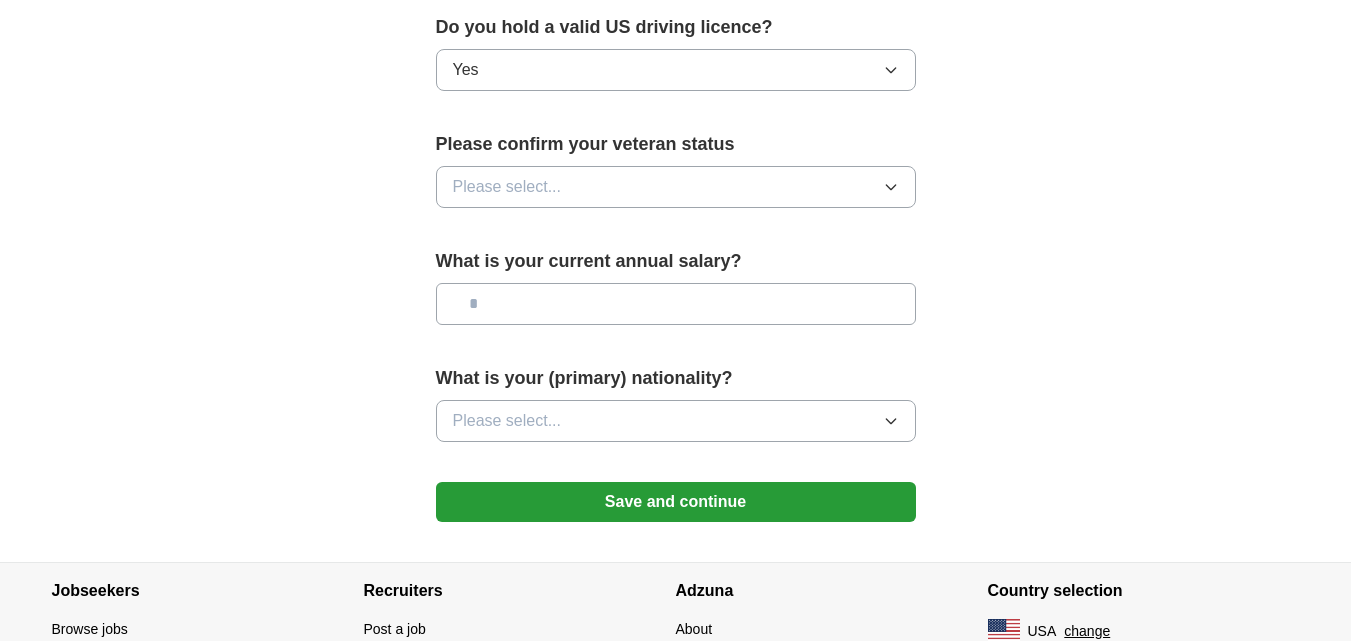 click on "Please select..." at bounding box center (676, 187) 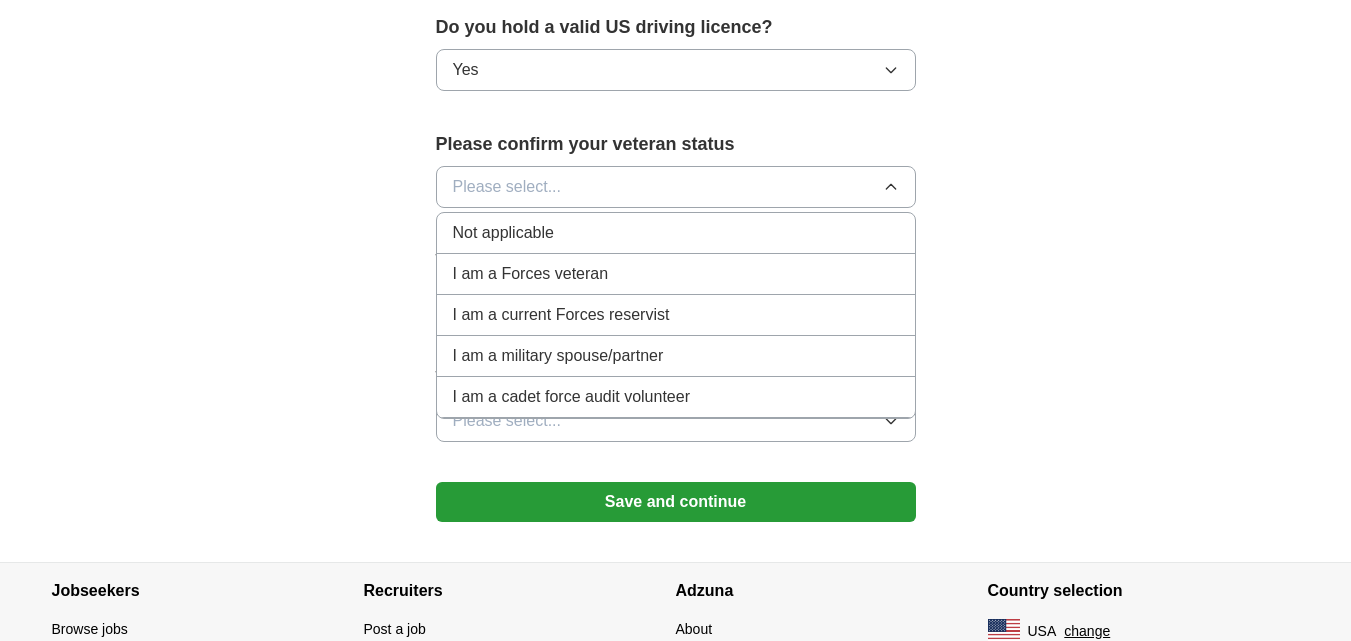 click on "Not applicable" at bounding box center (676, 233) 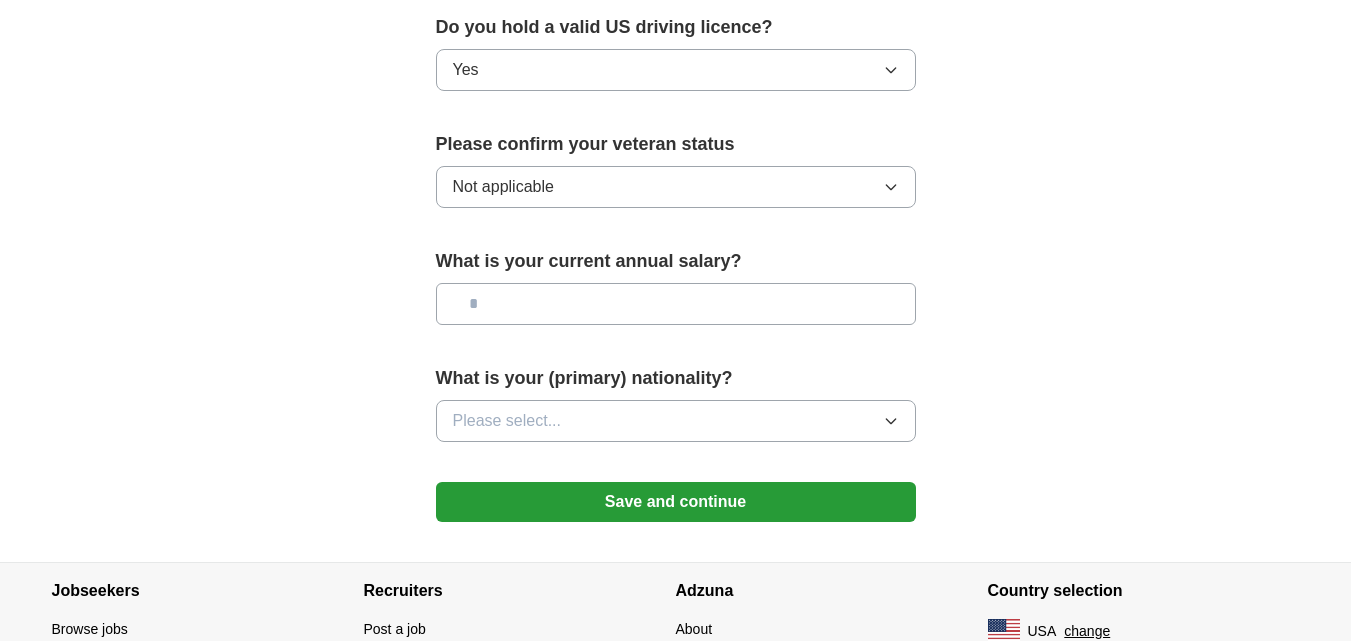 click on "Please select..." at bounding box center [676, 421] 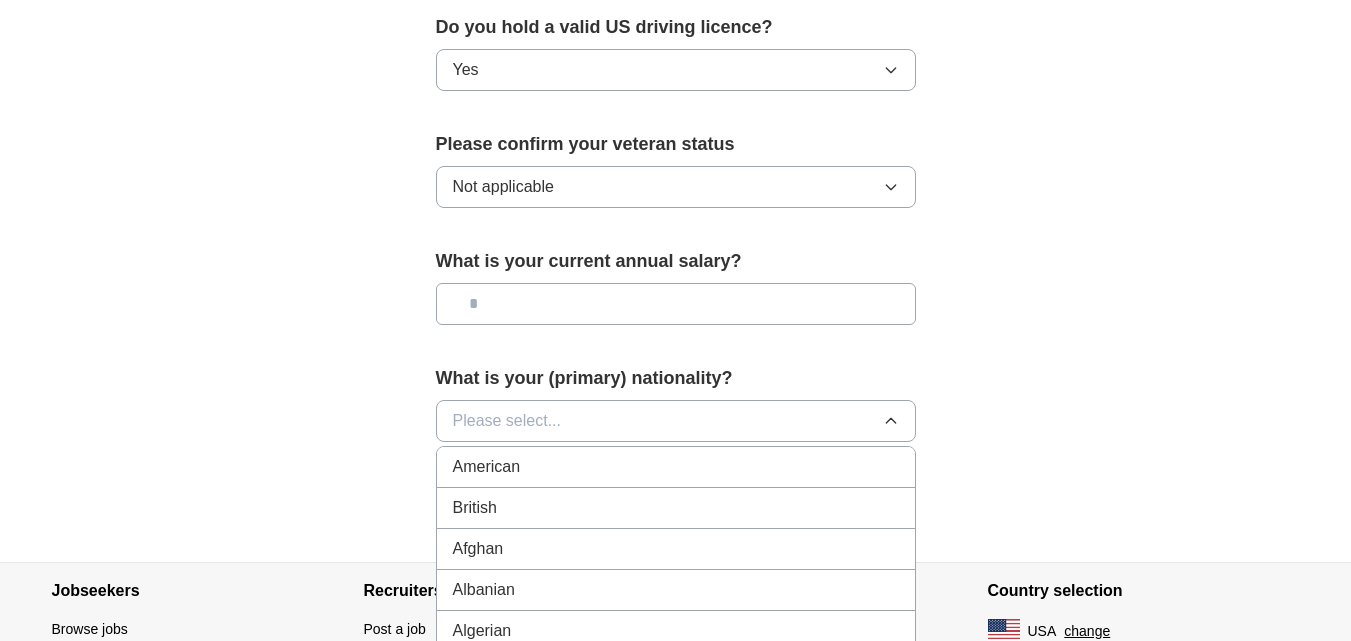 type 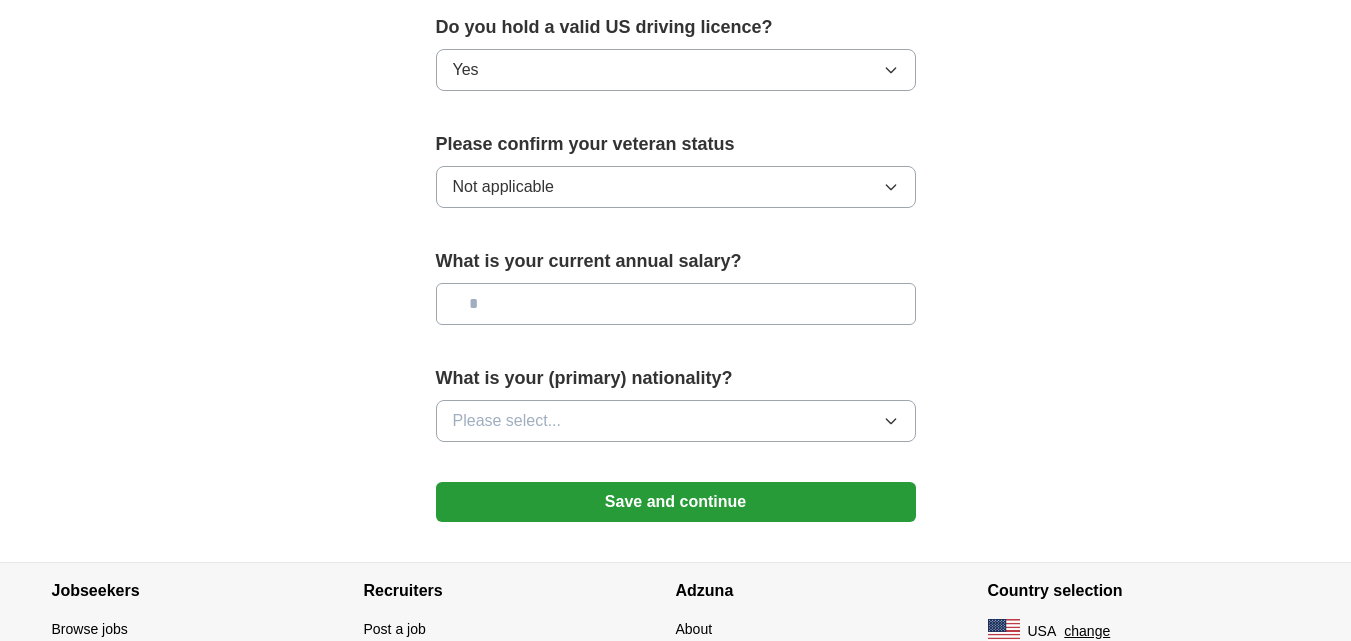 click on "Please select..." at bounding box center [676, 421] 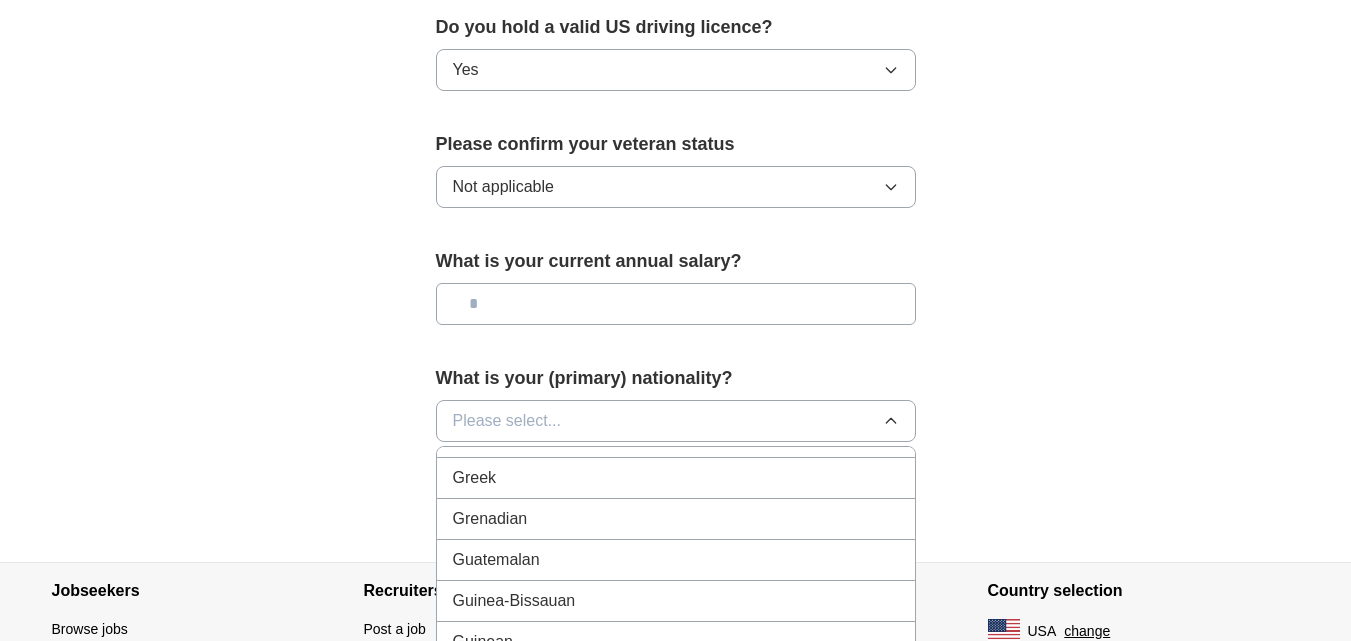 scroll, scrollTop: 2862, scrollLeft: 0, axis: vertical 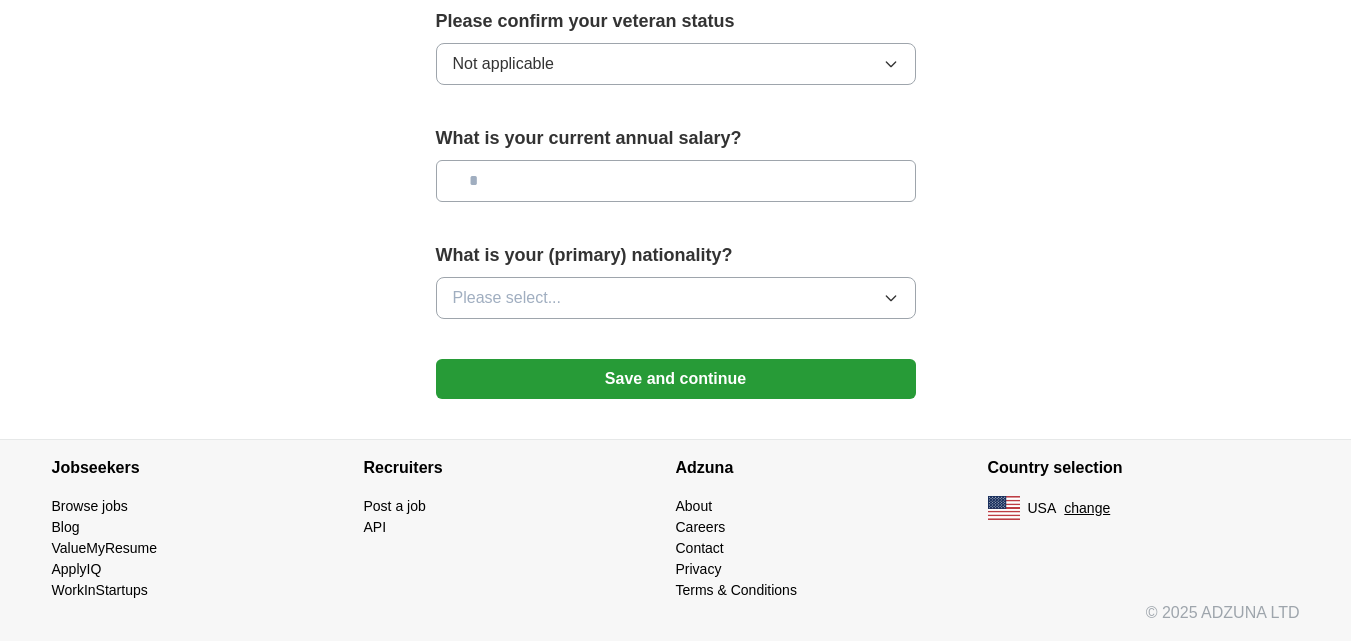 click on "Please select..." at bounding box center (676, 298) 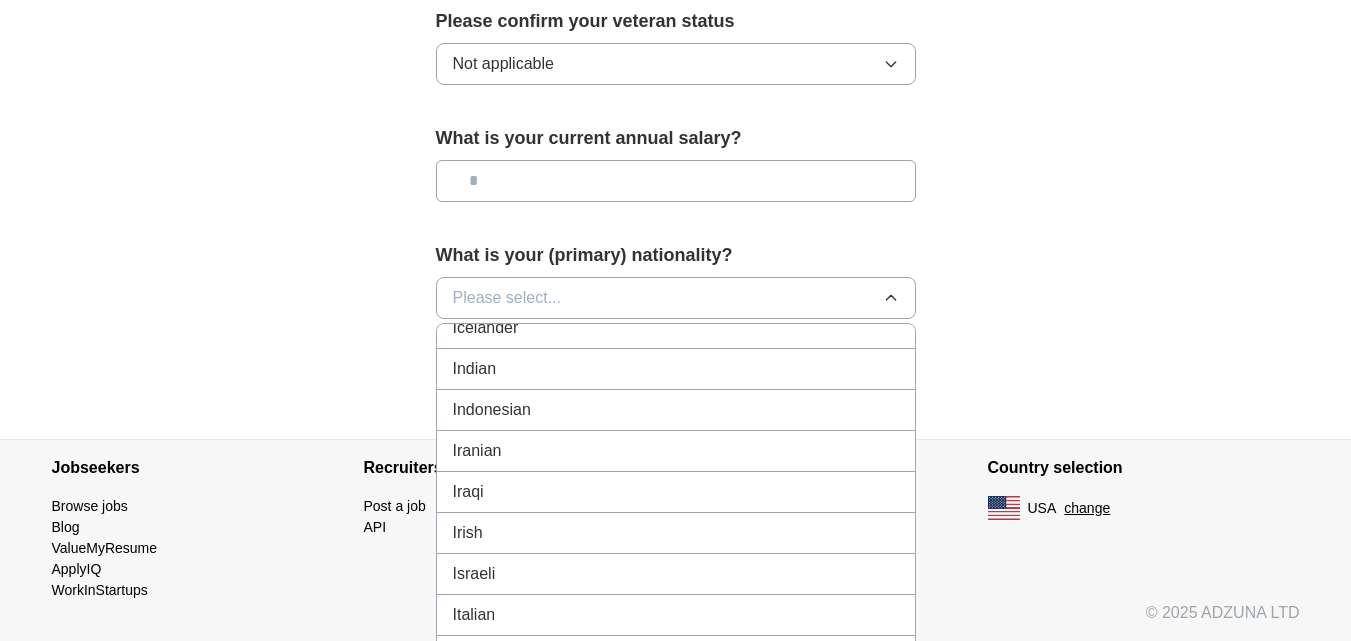 scroll, scrollTop: 3233, scrollLeft: 0, axis: vertical 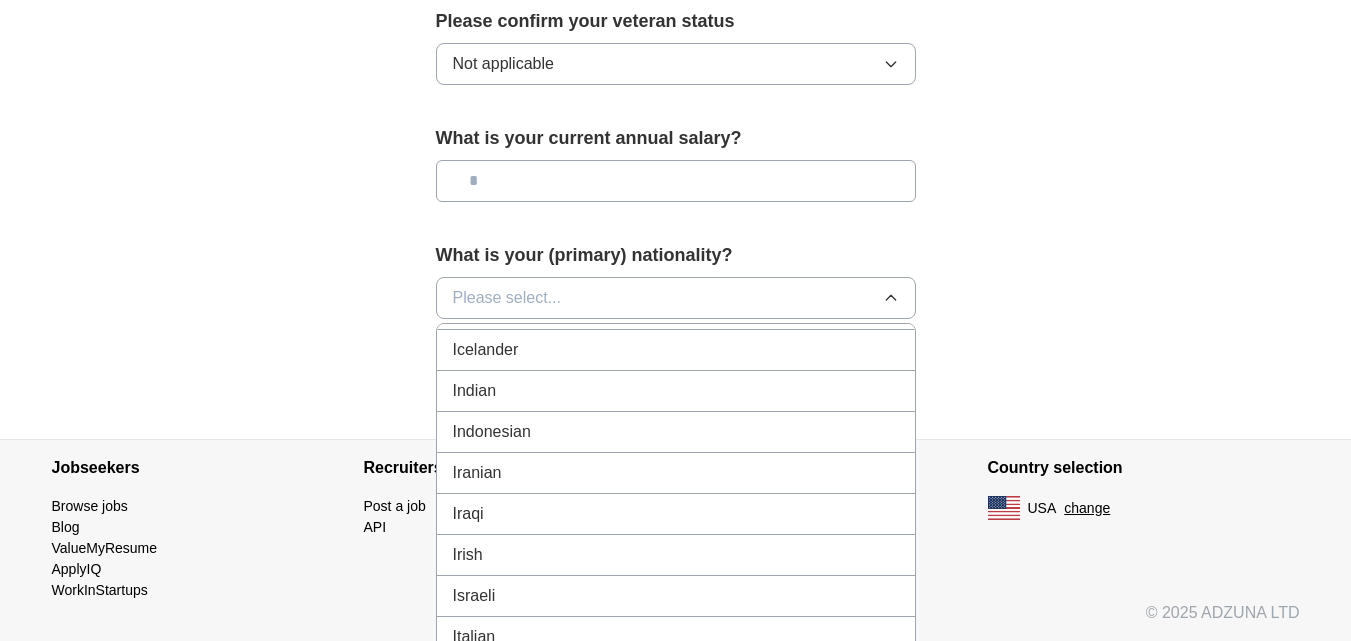 click on "Indian" at bounding box center [676, 391] 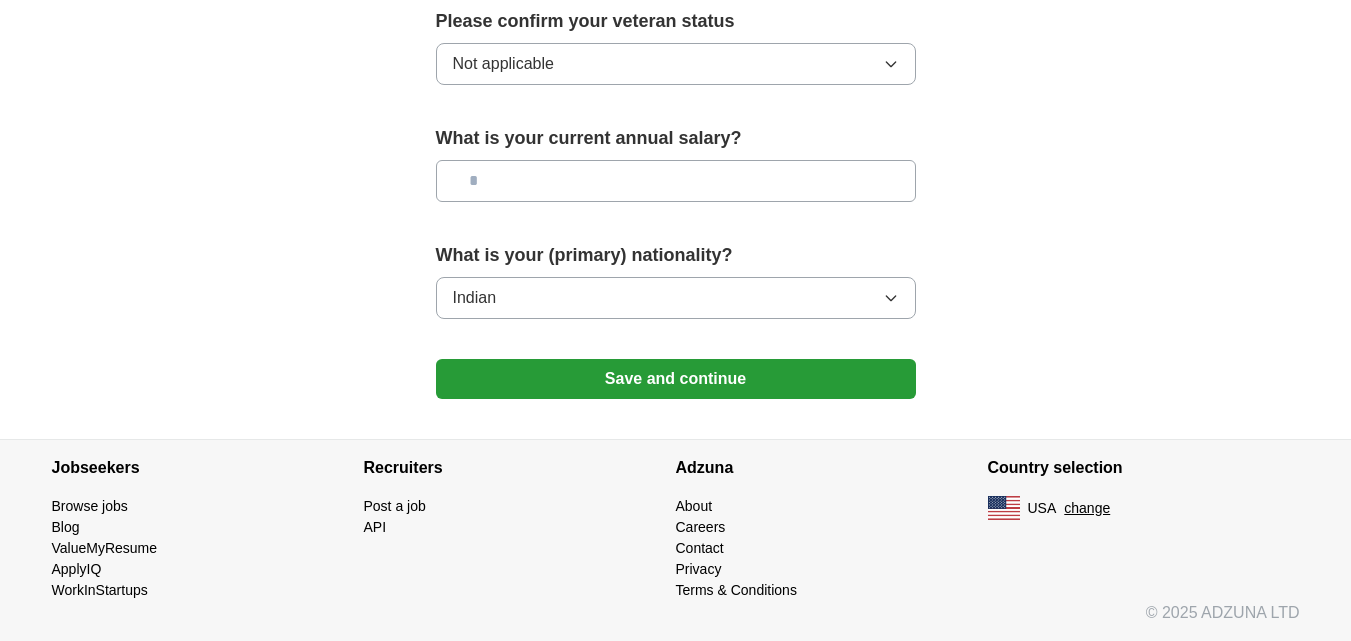 click on "Save and continue" at bounding box center [676, 379] 